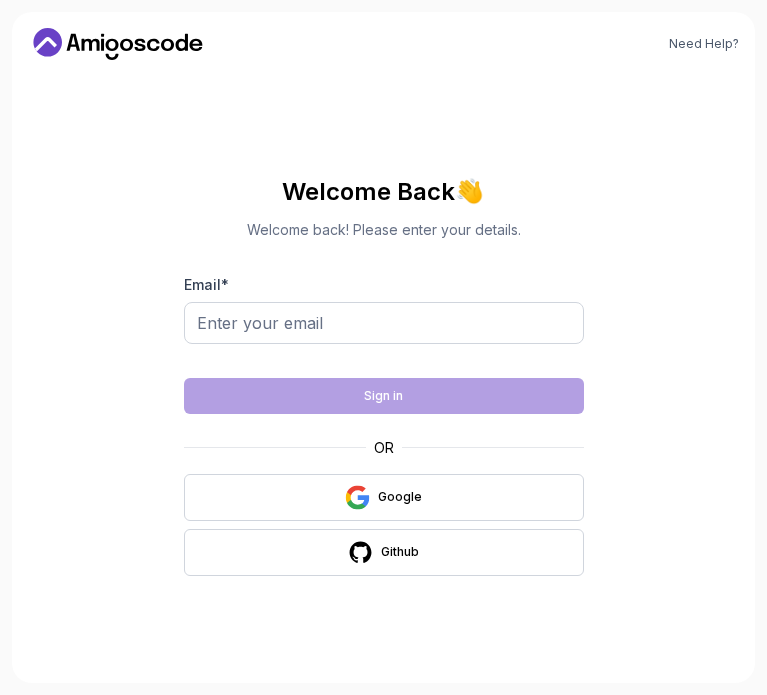 scroll, scrollTop: 0, scrollLeft: 0, axis: both 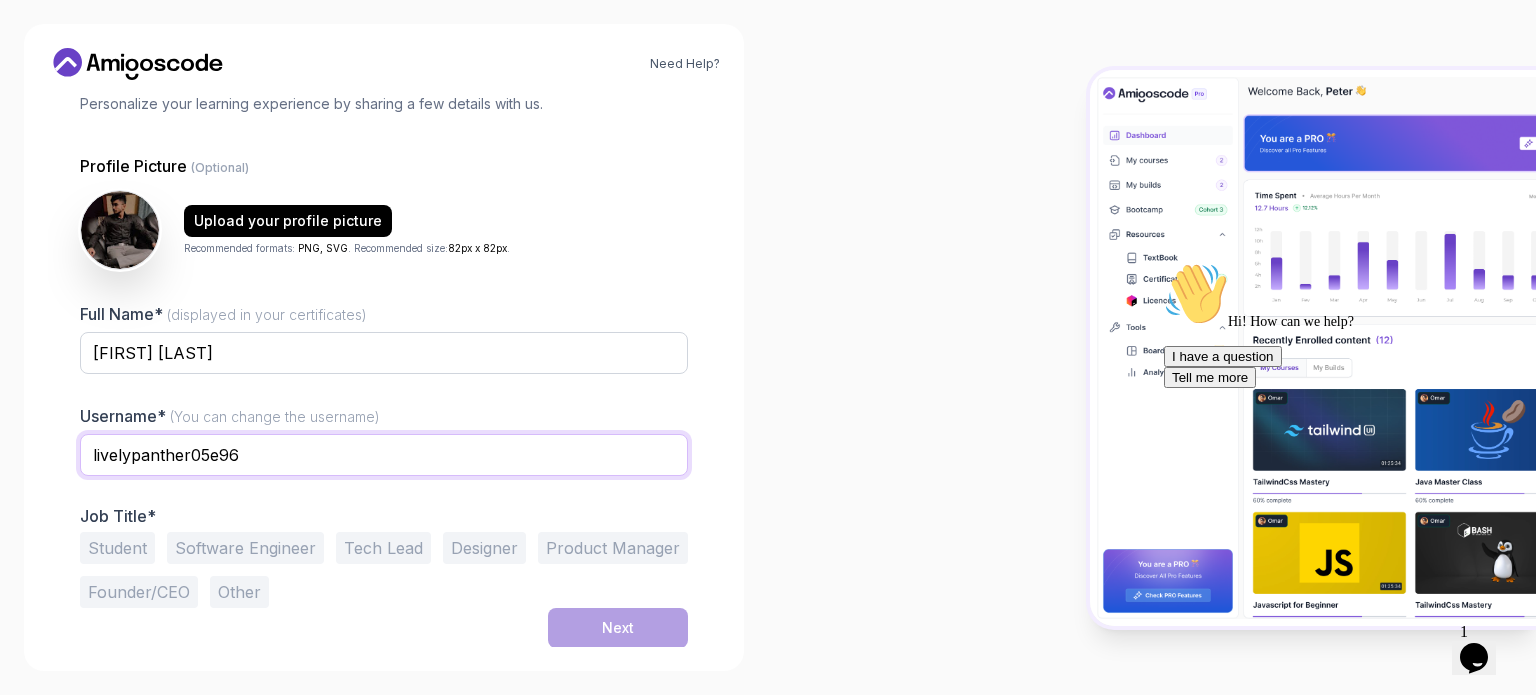 click on "livelypanther05e96" at bounding box center (384, 455) 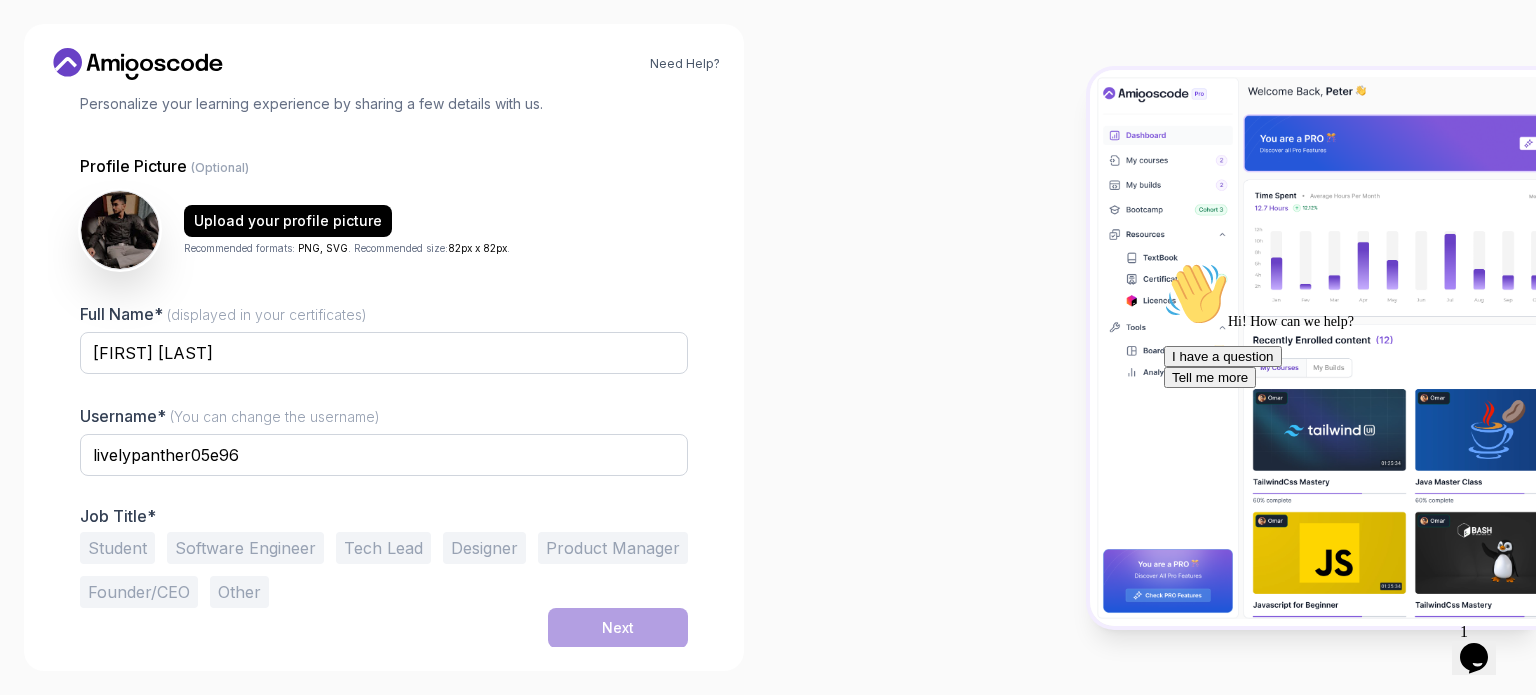 click on "Software Engineer" at bounding box center (245, 548) 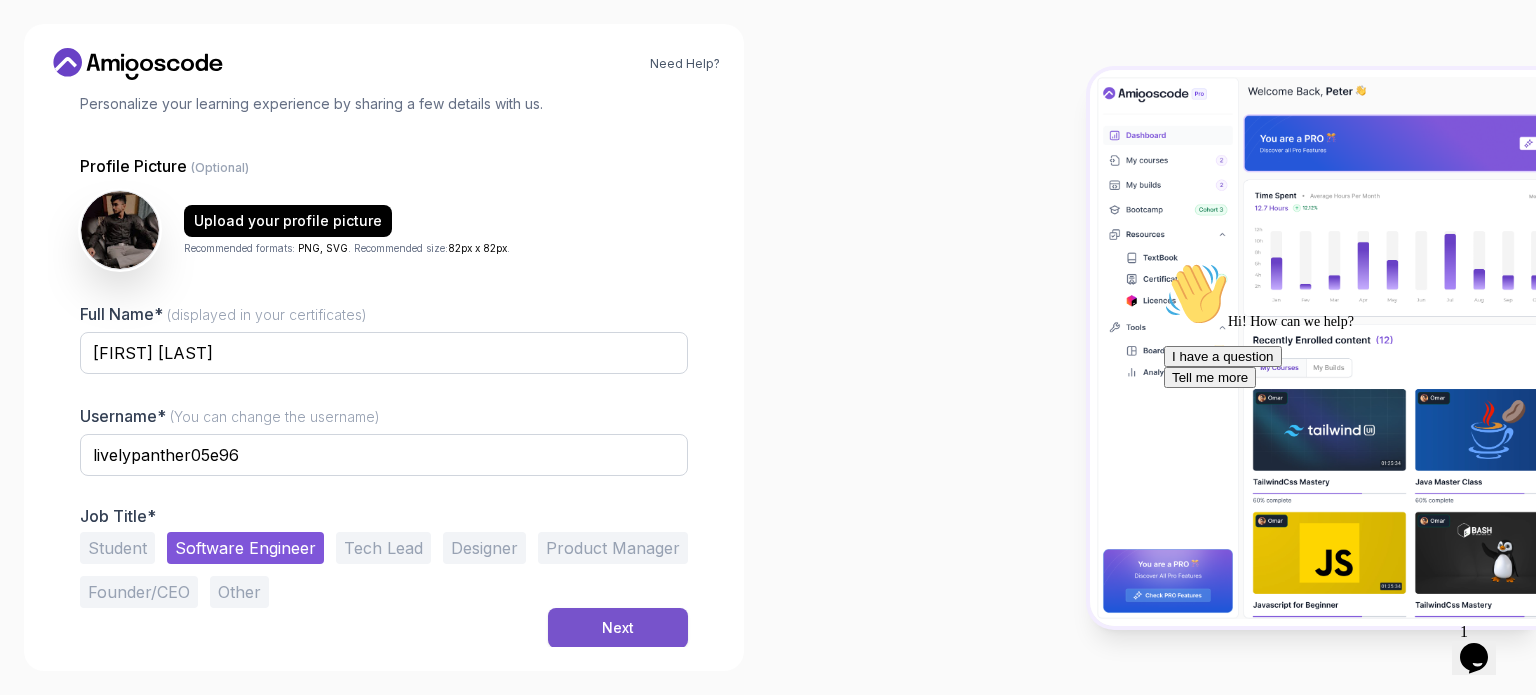 click on "Next" at bounding box center (618, 628) 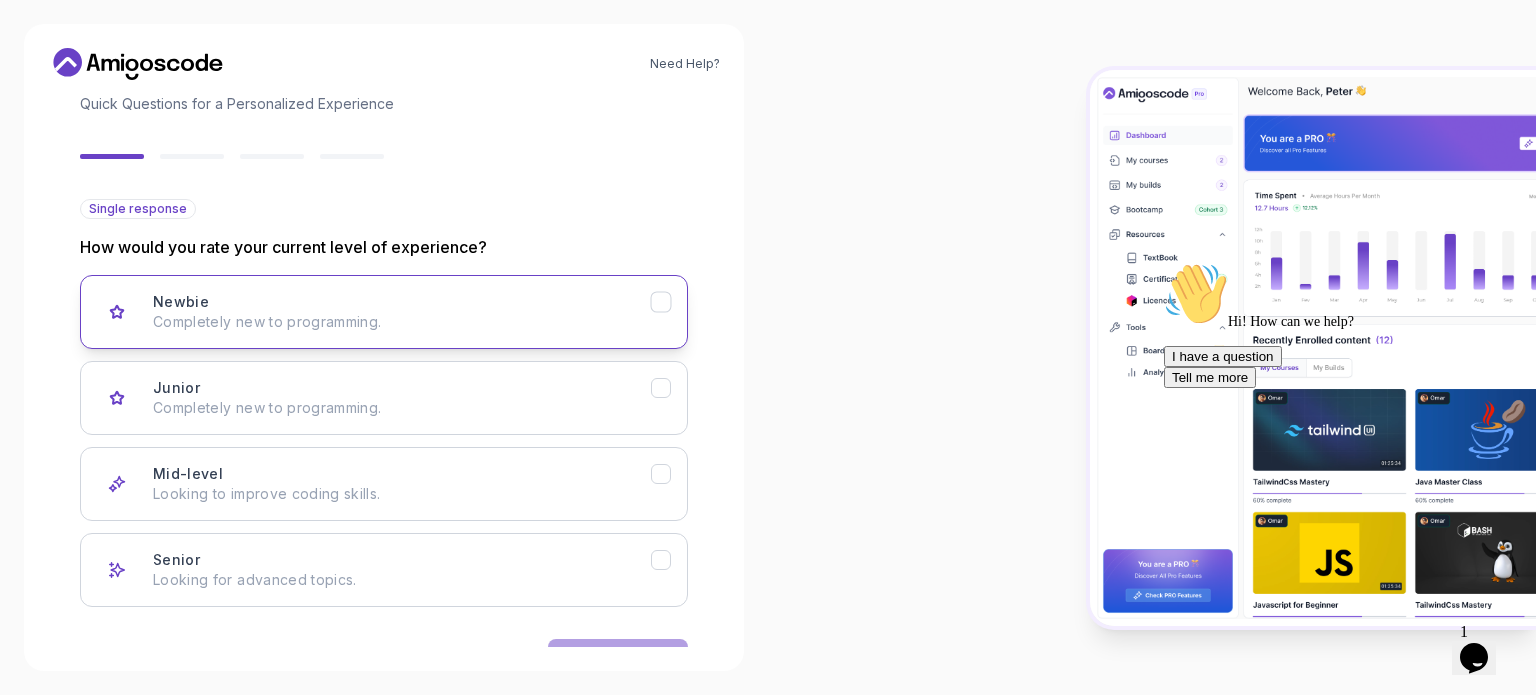 click on "Completely new to programming." at bounding box center (402, 322) 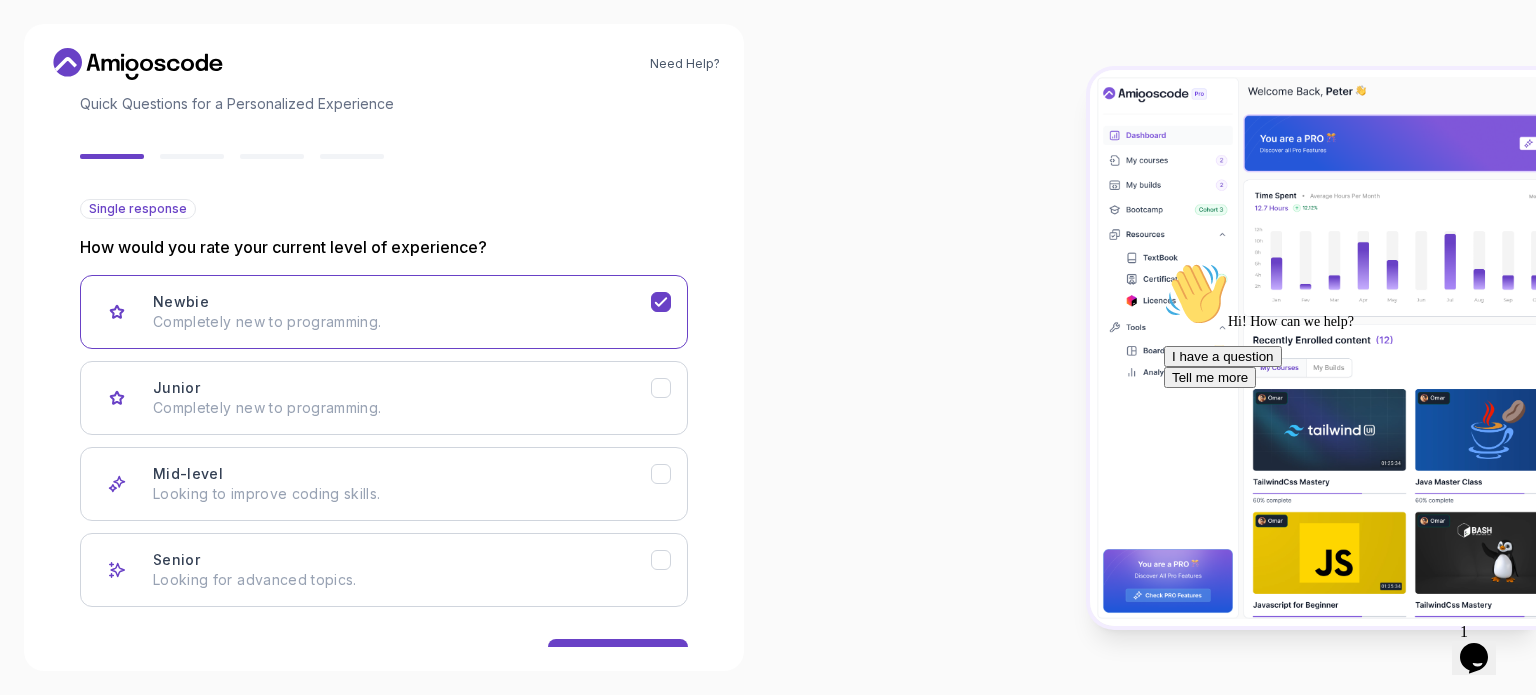 scroll, scrollTop: 200, scrollLeft: 0, axis: vertical 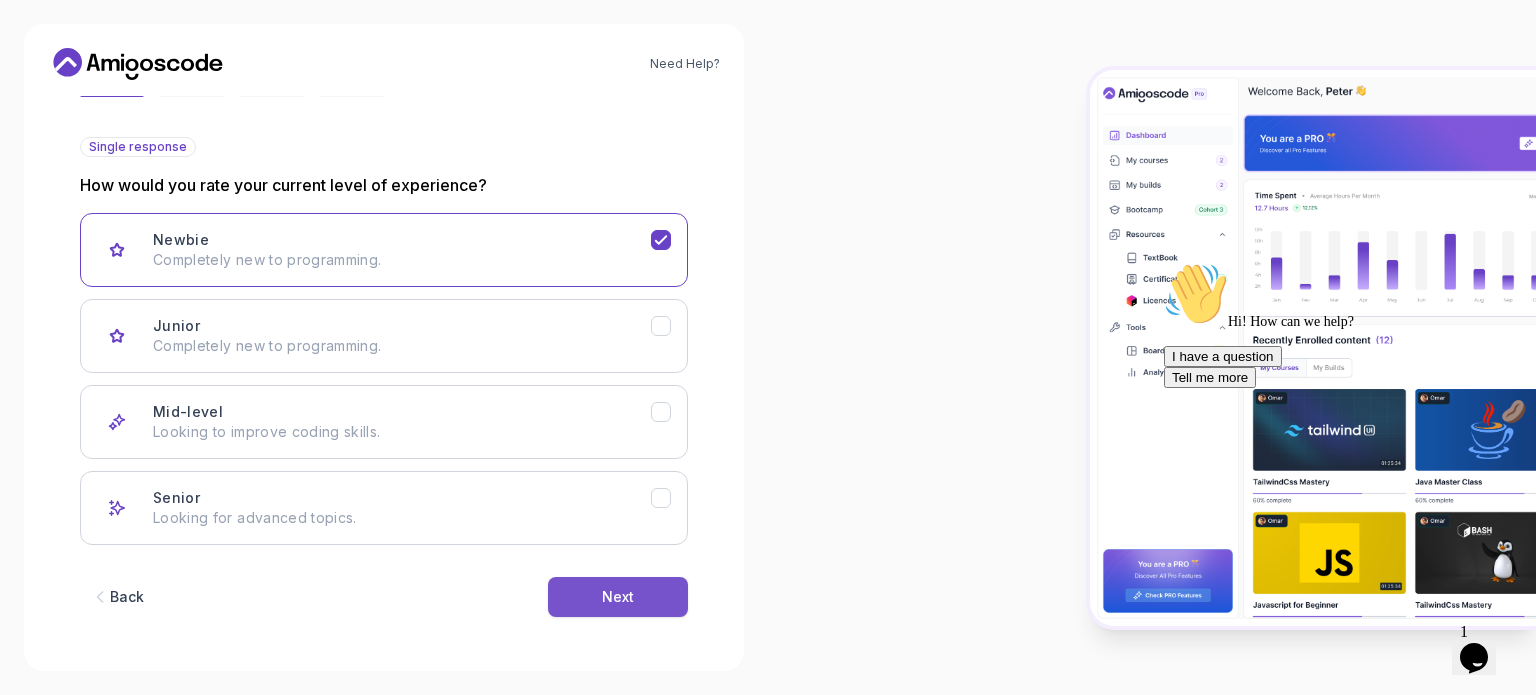 click on "Next" at bounding box center (618, 597) 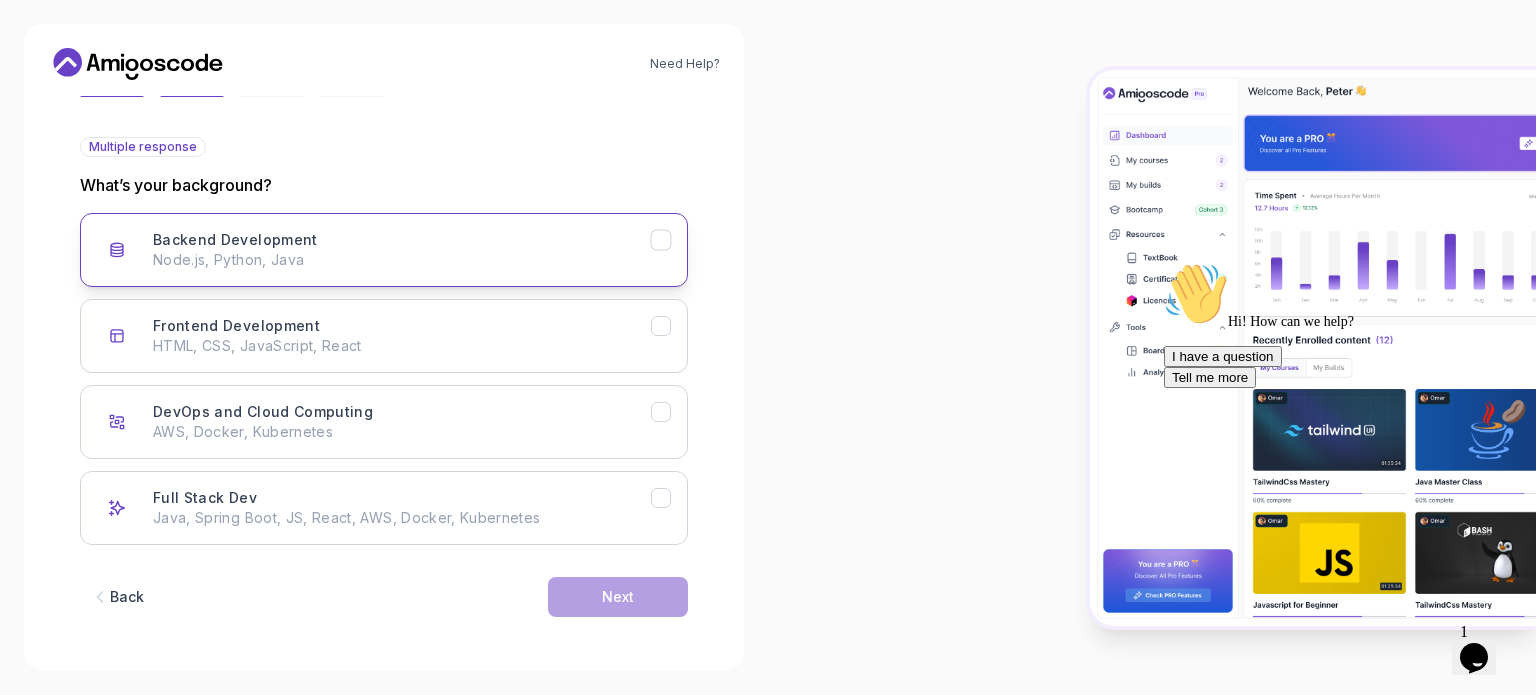 click on "Backend Development" at bounding box center (235, 240) 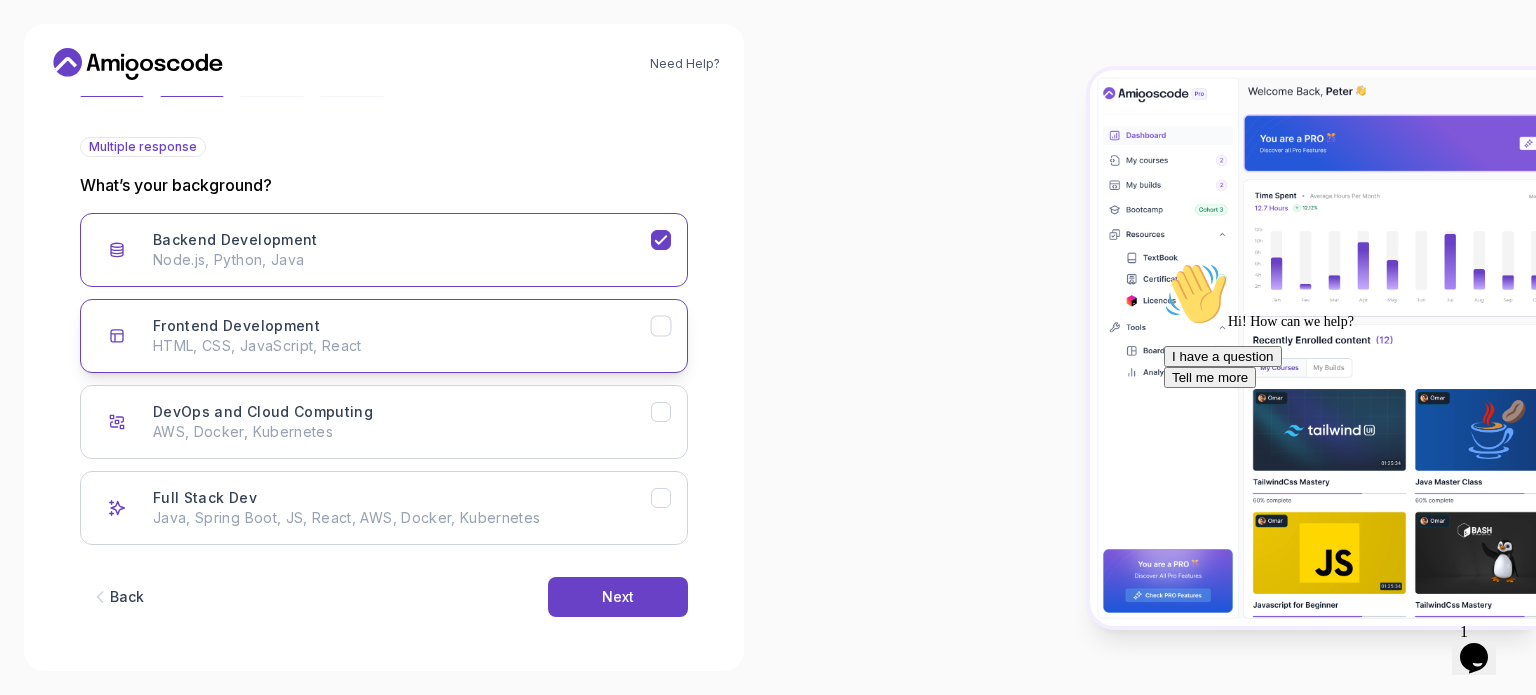 click on "Frontend Development HTML, CSS, JavaScript, React" at bounding box center [402, 336] 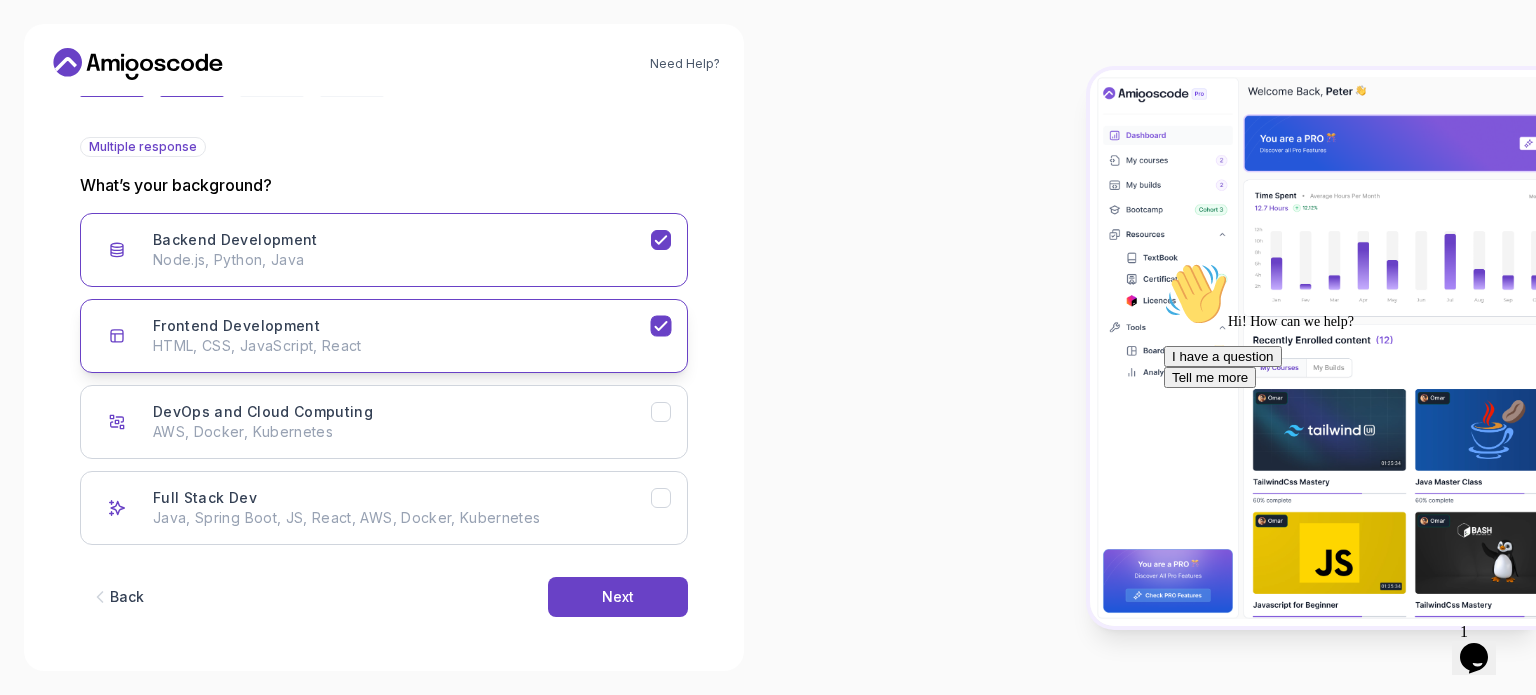 click on "Frontend Development HTML, CSS, JavaScript, React" at bounding box center [402, 336] 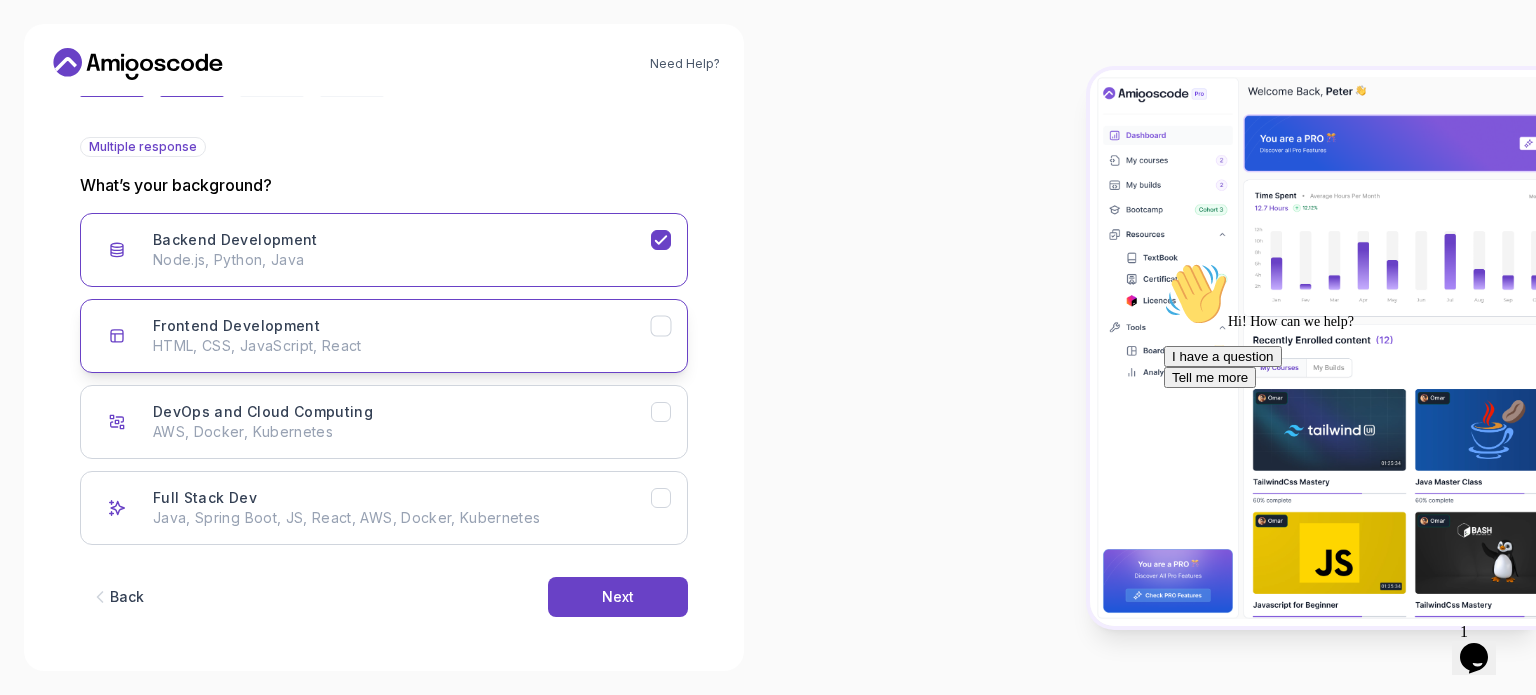 click on "Frontend Development HTML, CSS, JavaScript, React" at bounding box center [402, 336] 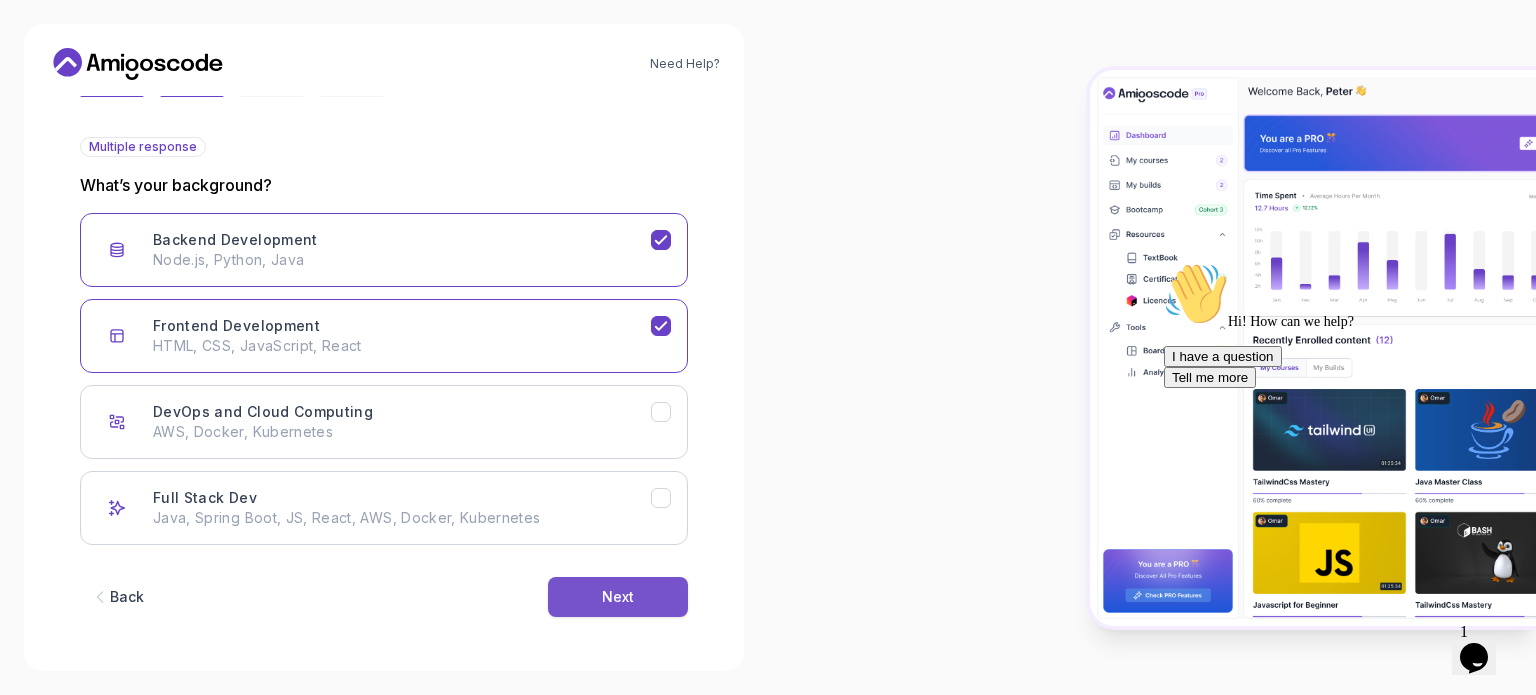 click on "Next" at bounding box center (618, 597) 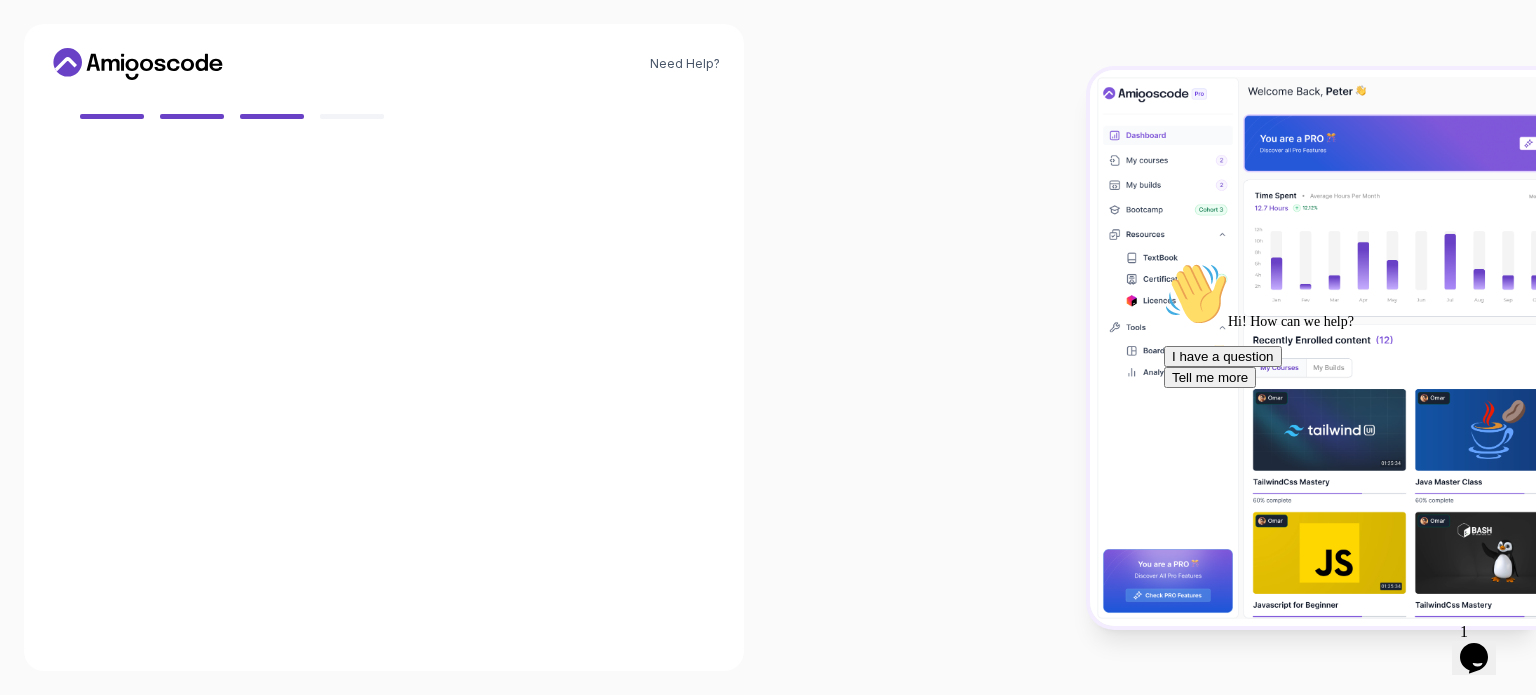 scroll, scrollTop: 177, scrollLeft: 0, axis: vertical 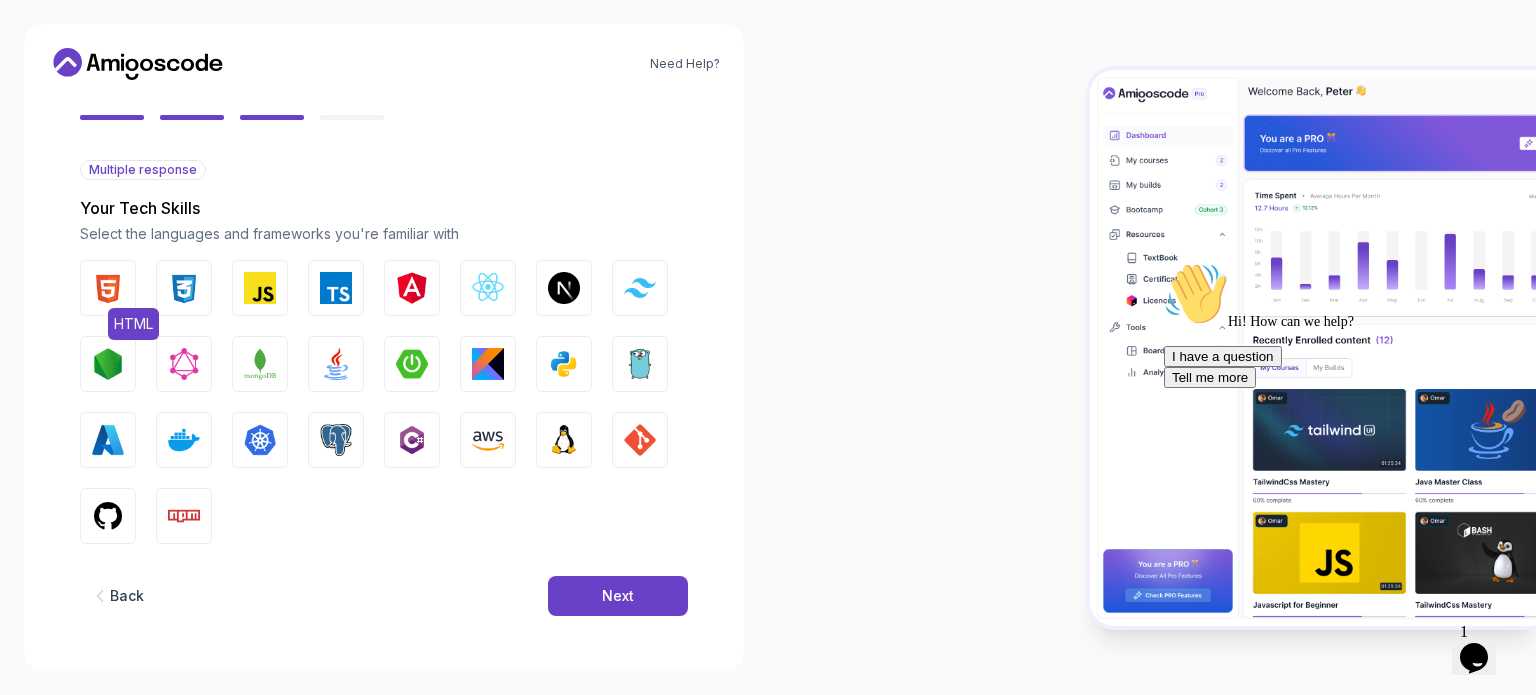 click at bounding box center [108, 288] 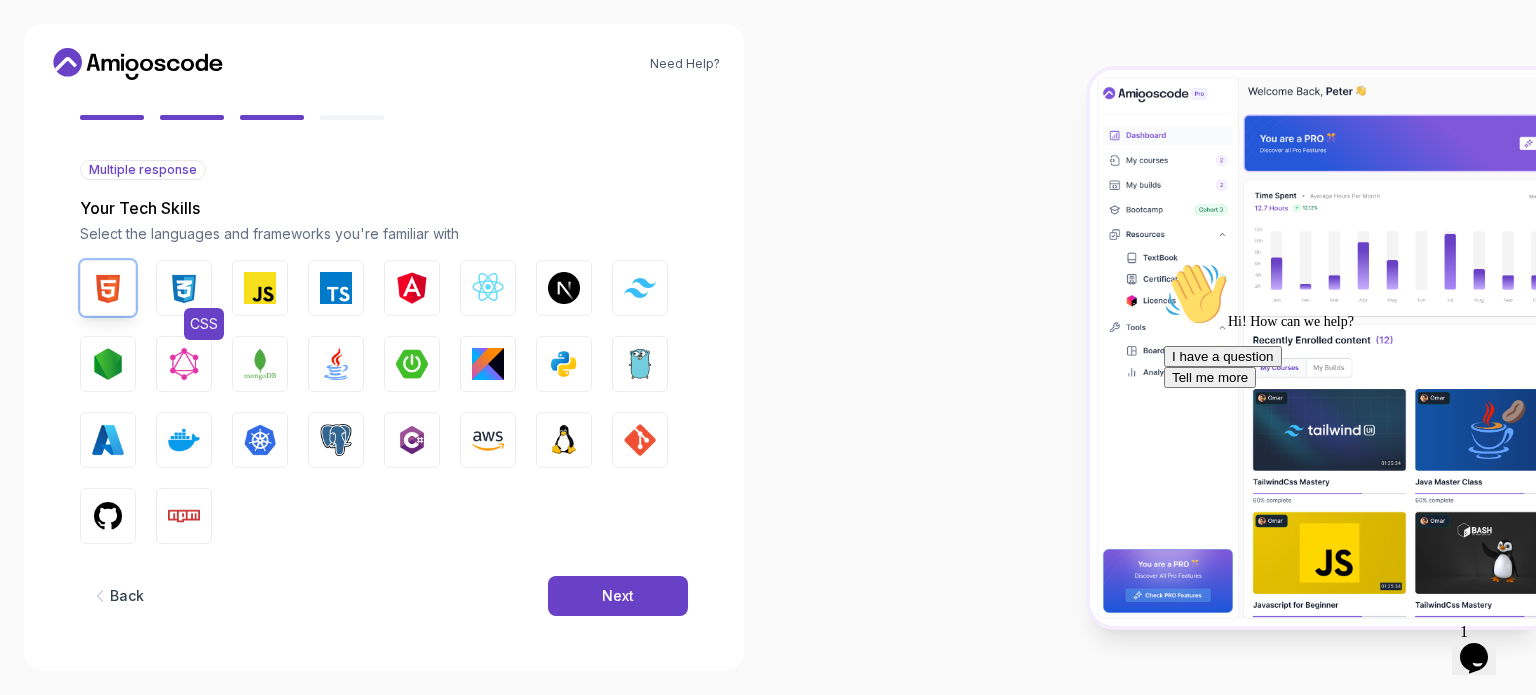 drag, startPoint x: 178, startPoint y: 281, endPoint x: 241, endPoint y: 291, distance: 63.788715 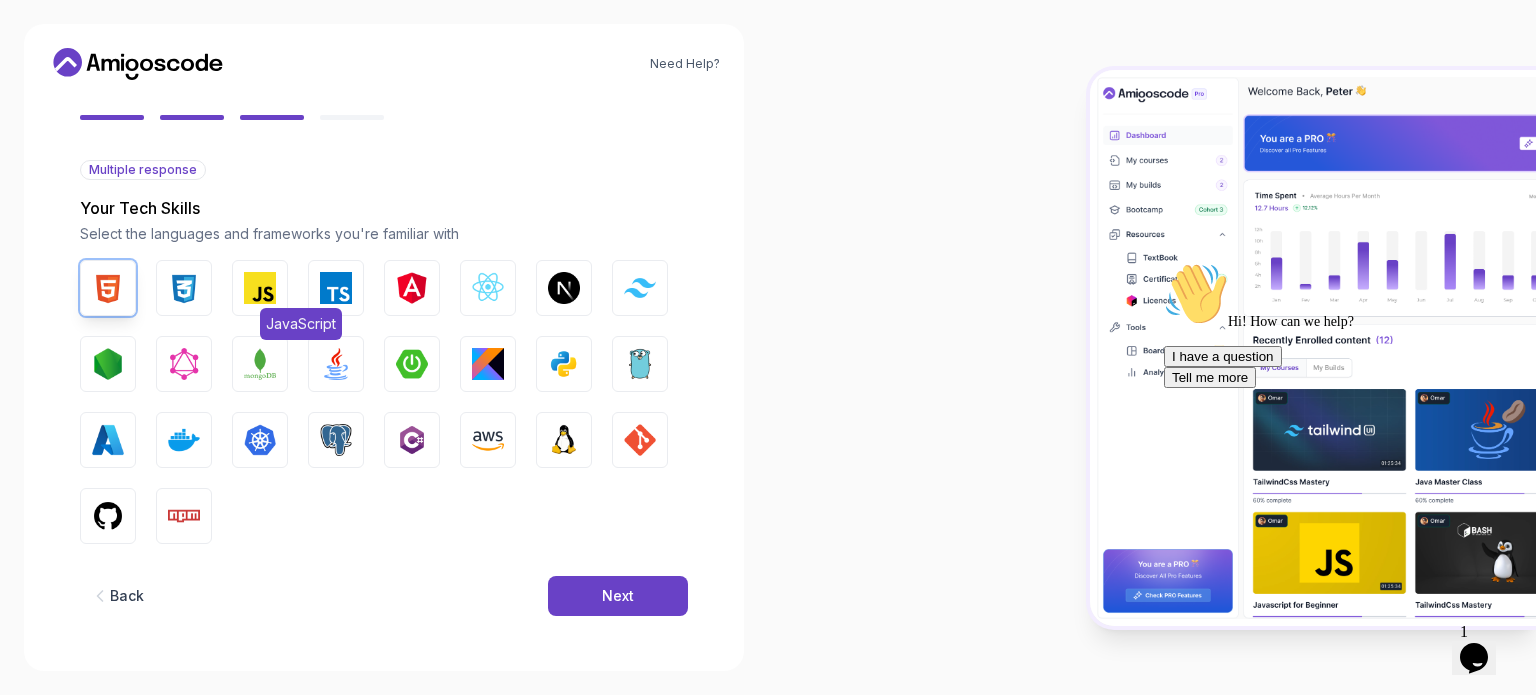 click at bounding box center [184, 288] 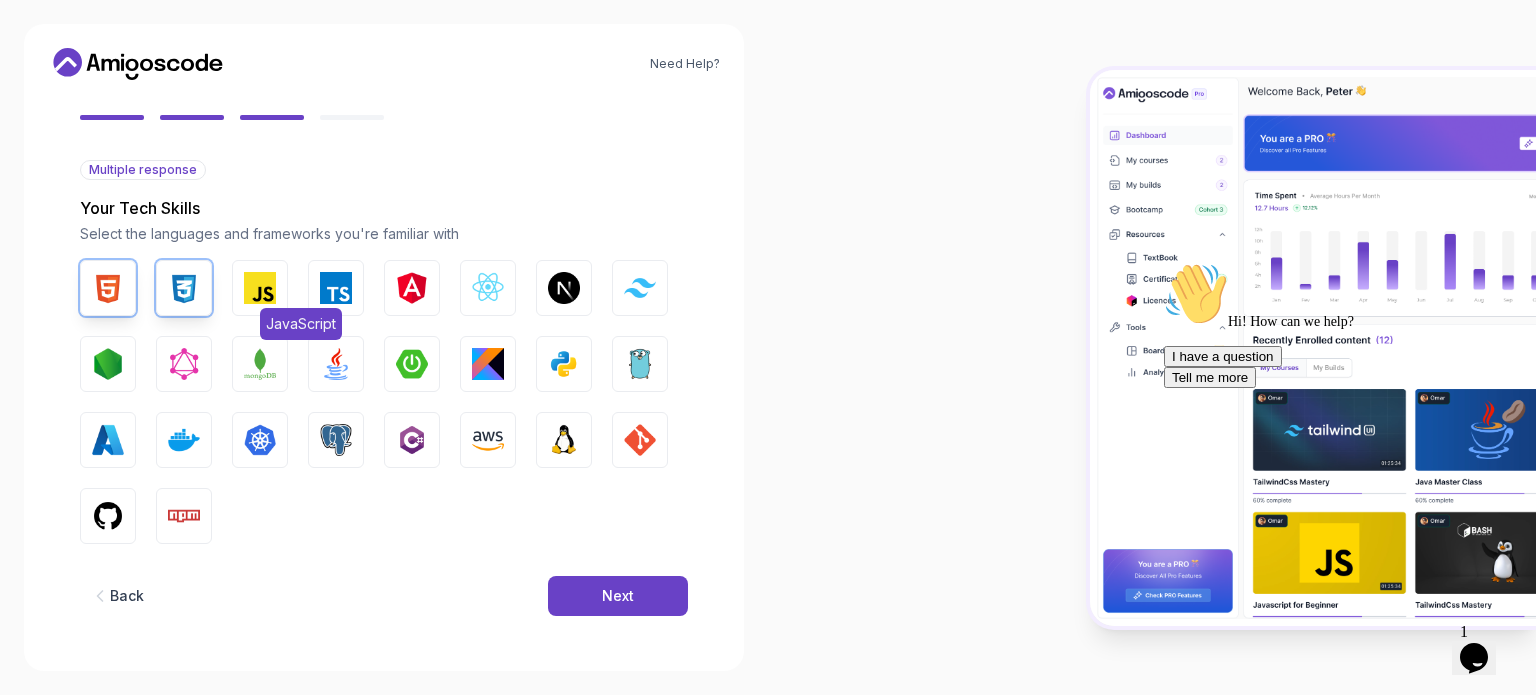 click on "JavaScript" at bounding box center (260, 288) 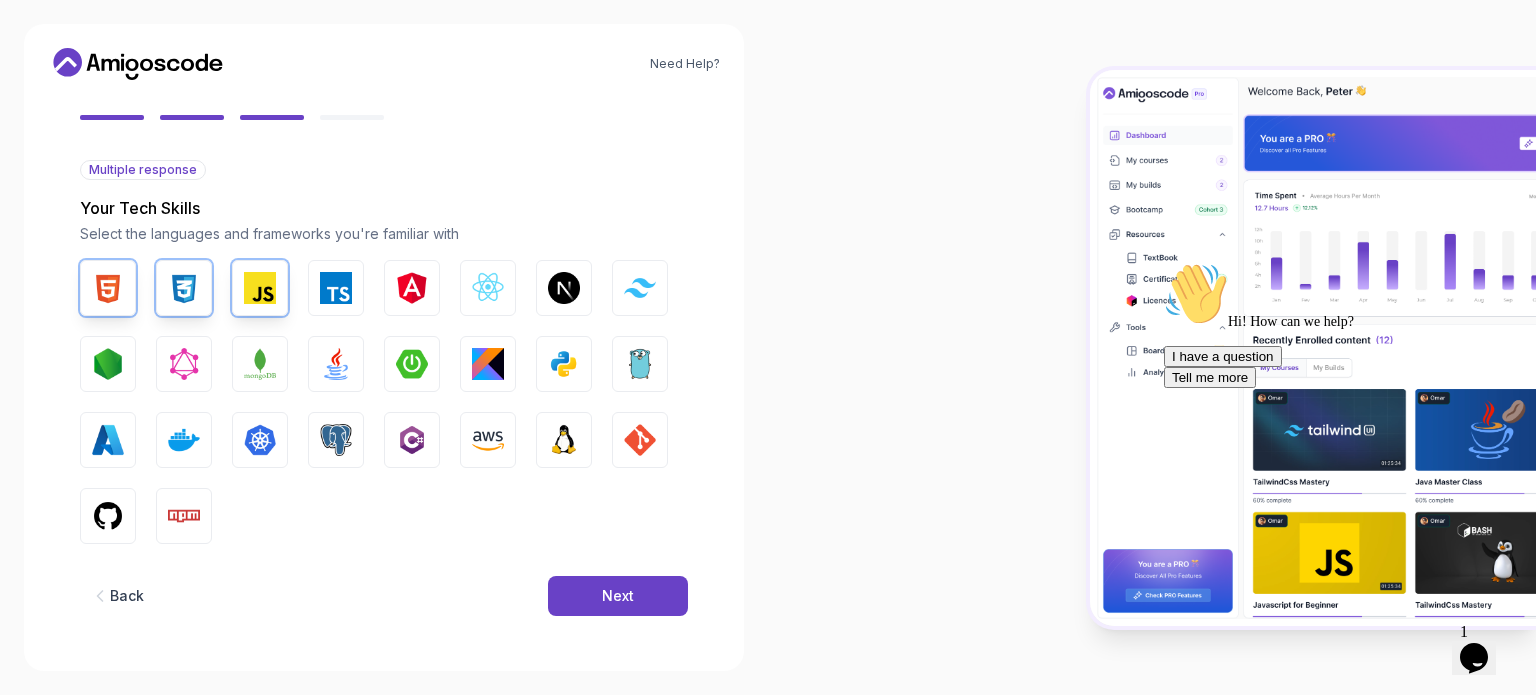 click on "HTML CSS JavaScript TypeScript Angular React.js Next.js Tailwind CSS Node.js GraphQL MongoDB Java Spring Boot Kotlin Python Go Azure Docker Kubernetes PostgreSQL C# AWS Linux GIT GitHub Npm" at bounding box center [384, 402] 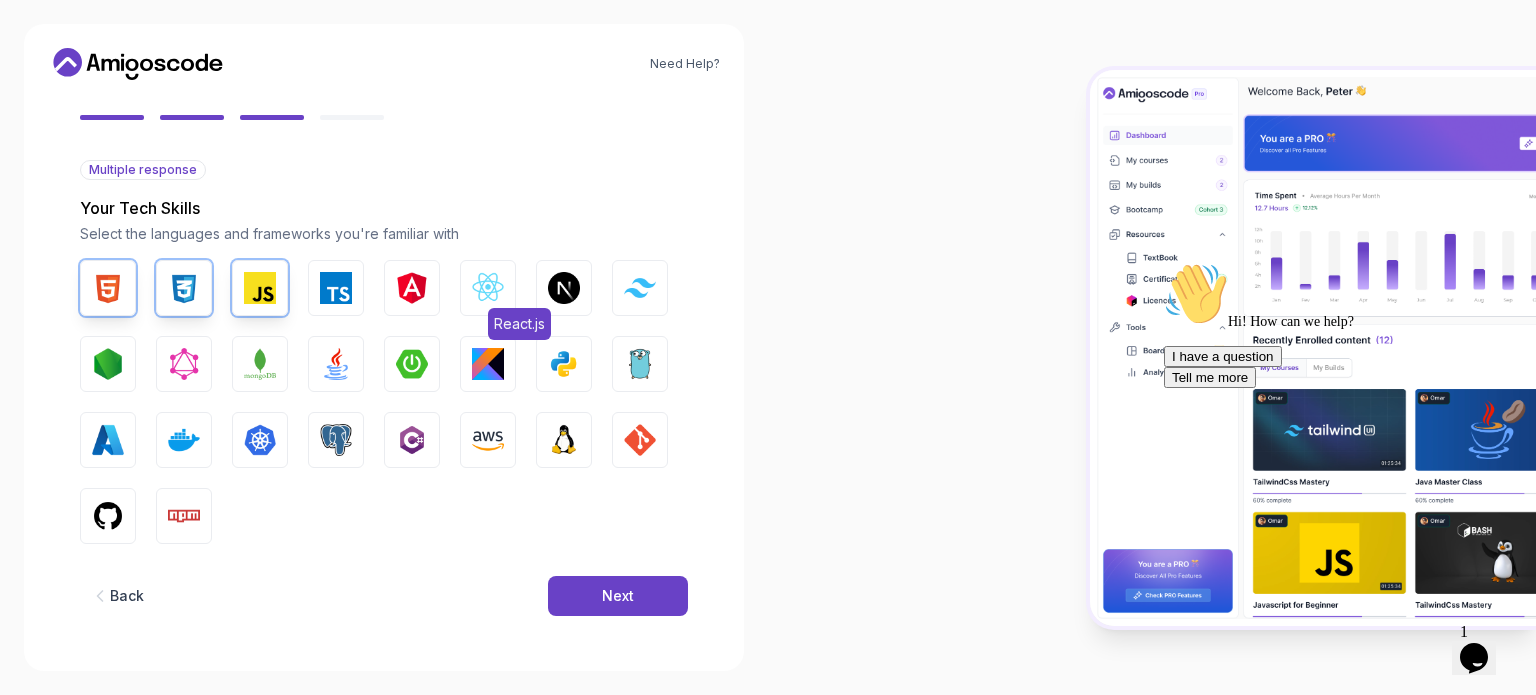 click at bounding box center (488, 288) 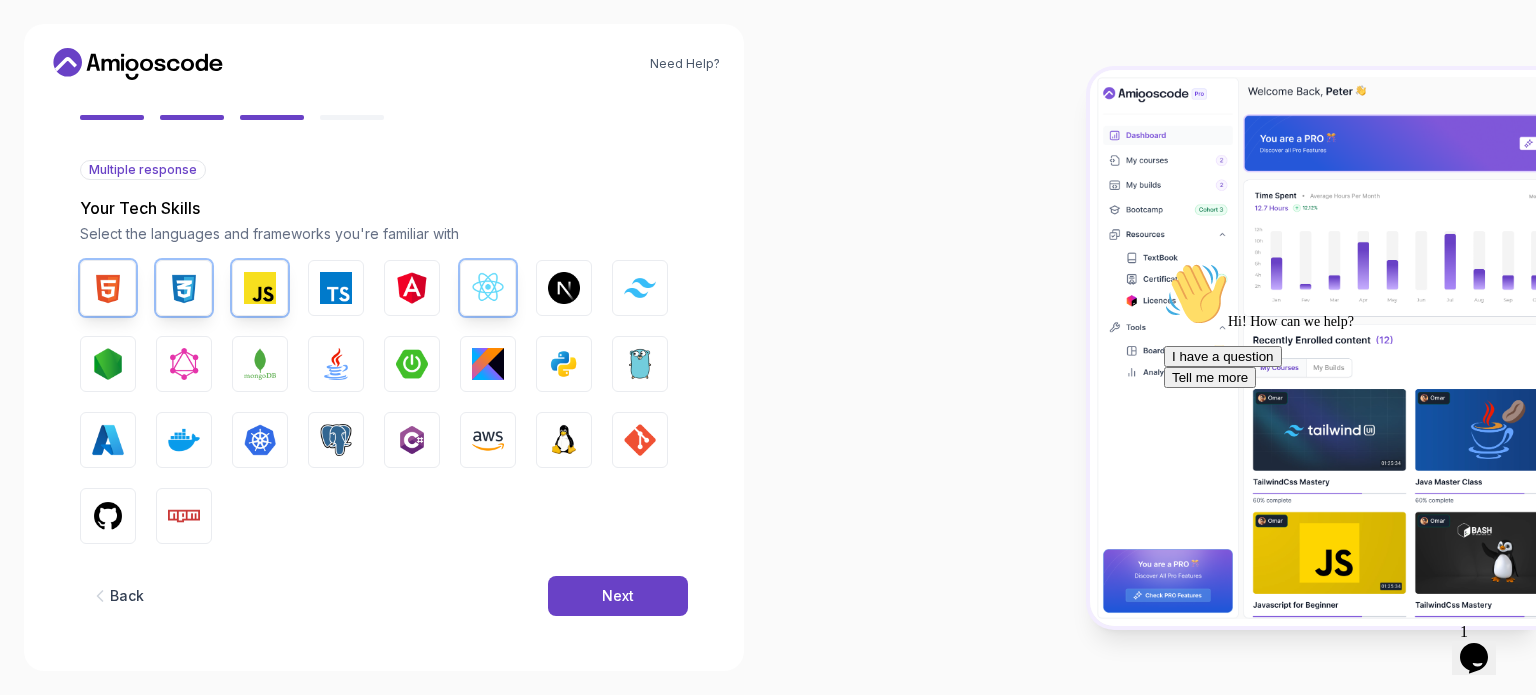 click on "HTML CSS JavaScript TypeScript Angular React.js Next.js Tailwind CSS Node.js GraphQL MongoDB Java Spring Boot Kotlin Python Go Azure Docker Kubernetes PostgreSQL C# AWS Linux GIT GitHub Npm" at bounding box center [384, 402] 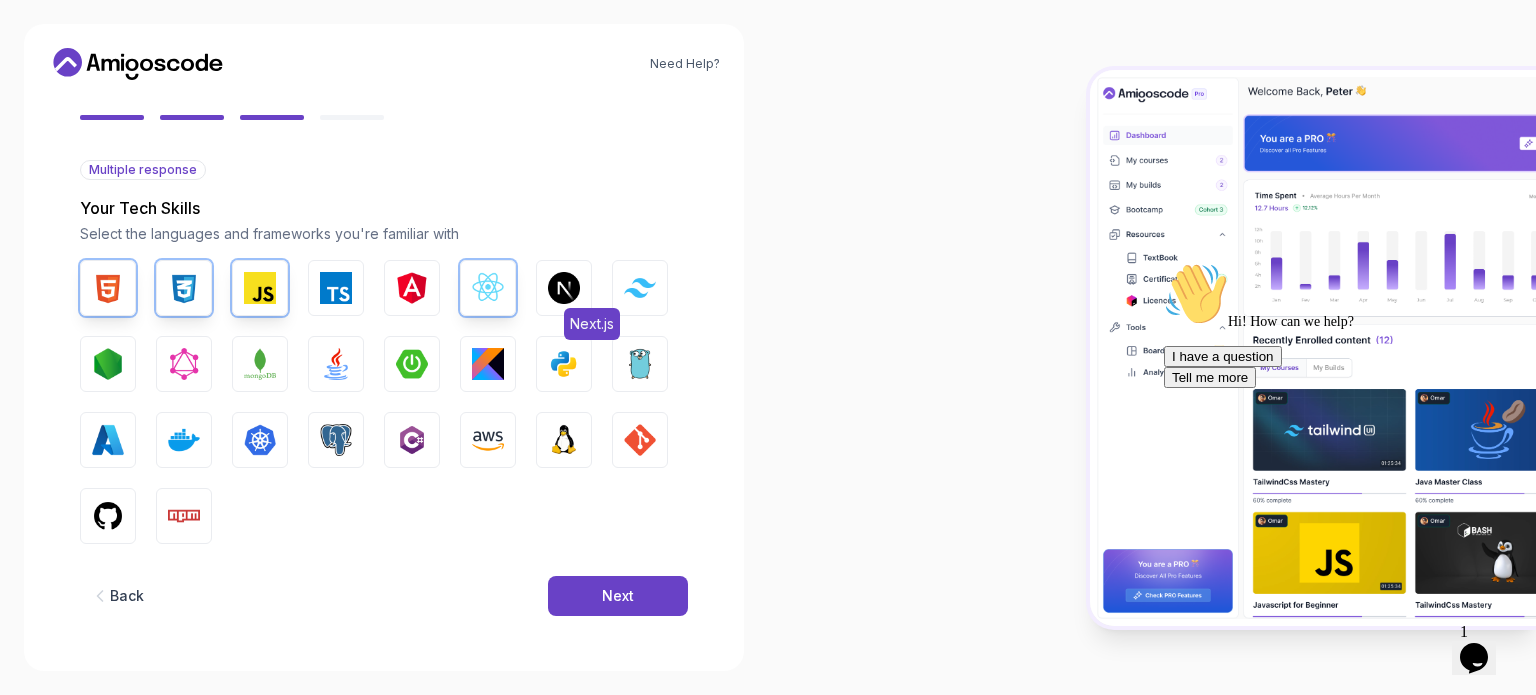 click at bounding box center (564, 288) 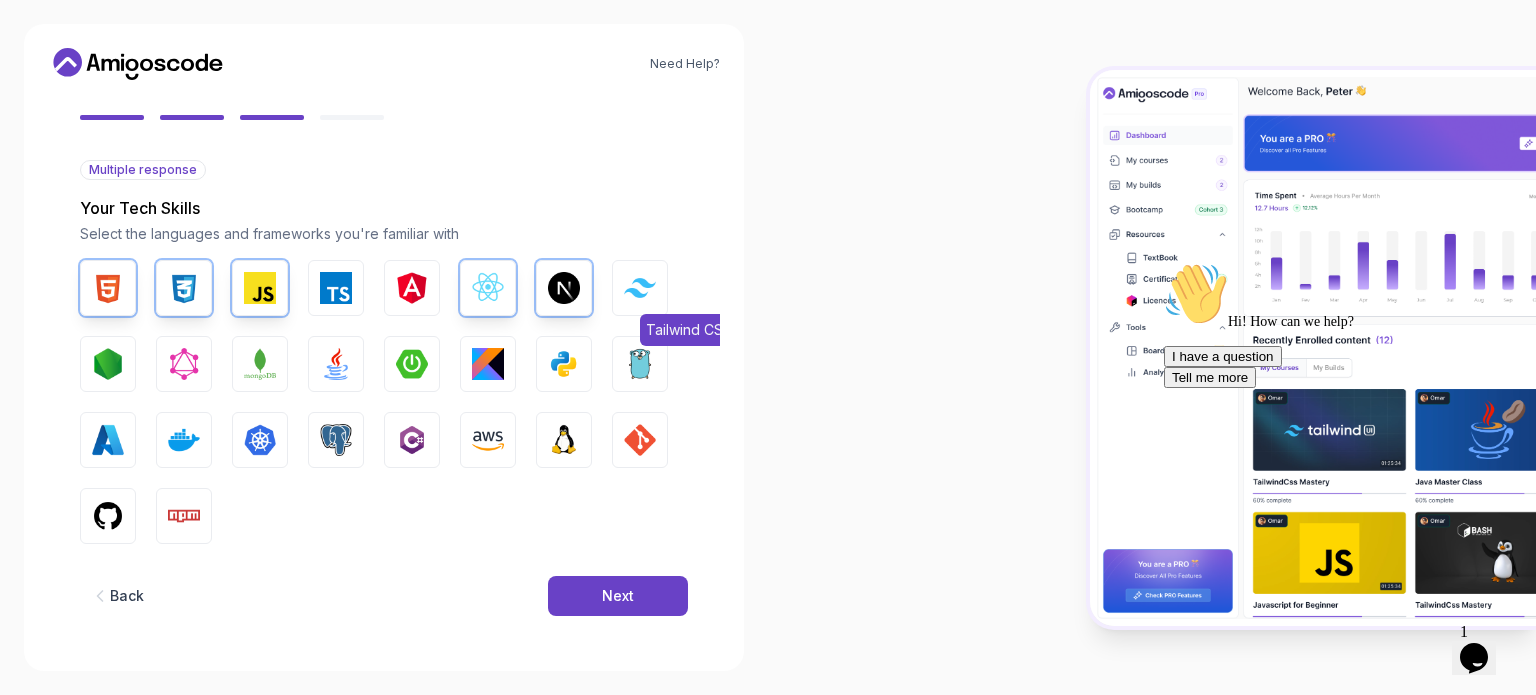 click at bounding box center [640, 287] 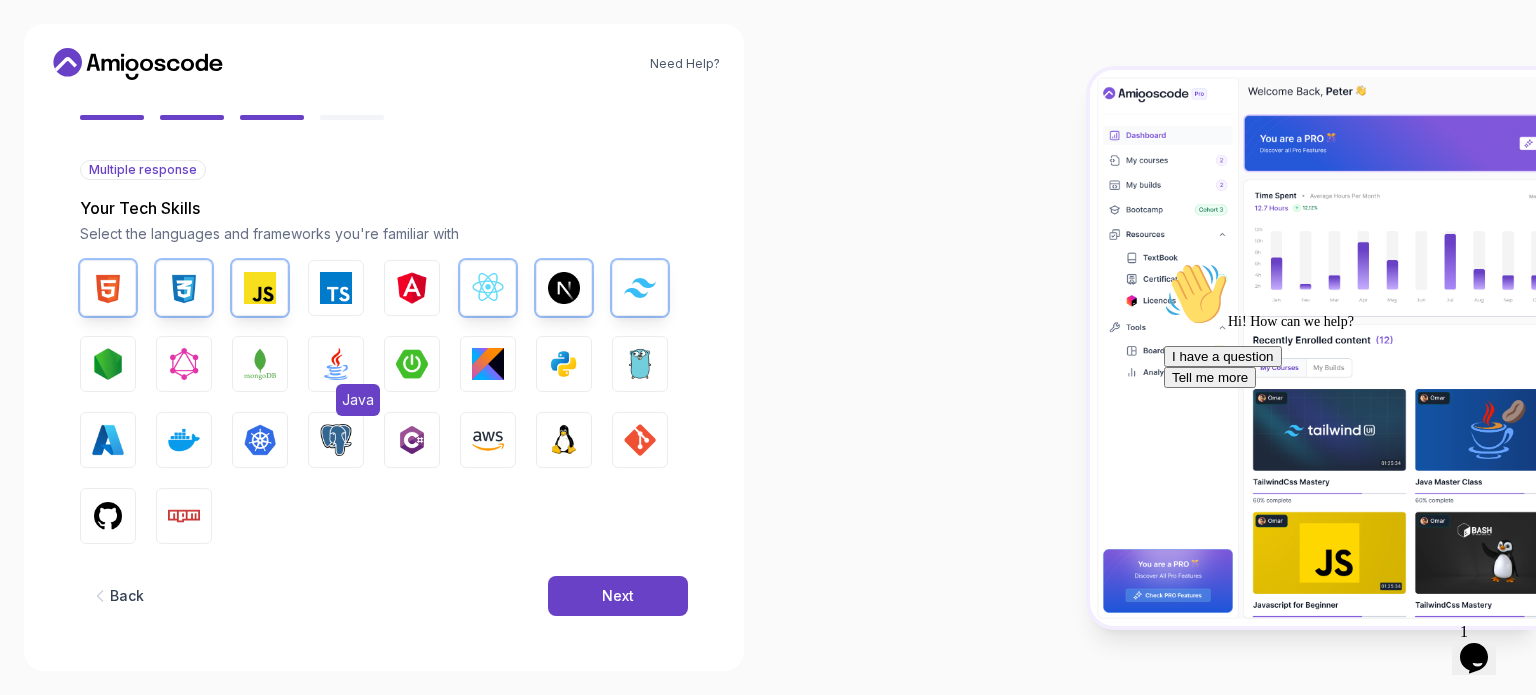 click at bounding box center (336, 364) 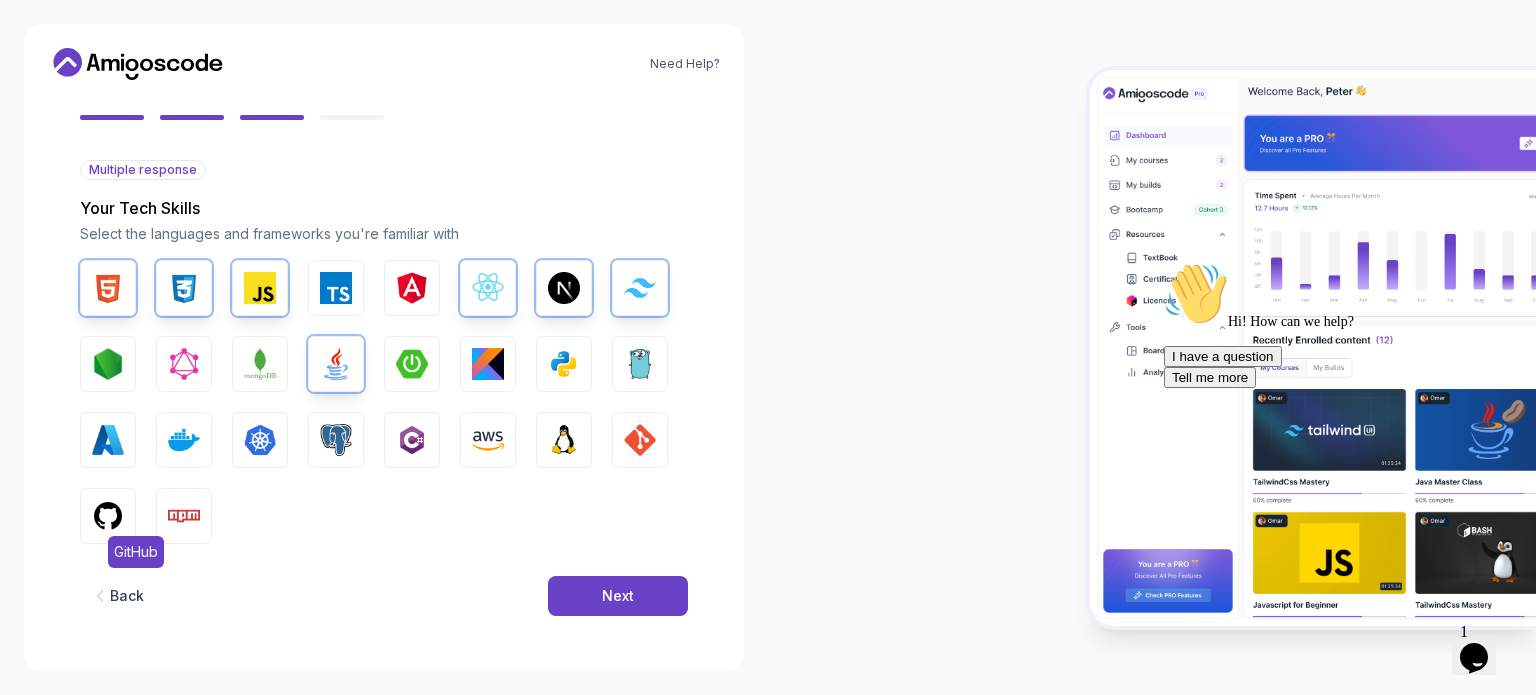 click at bounding box center [108, 516] 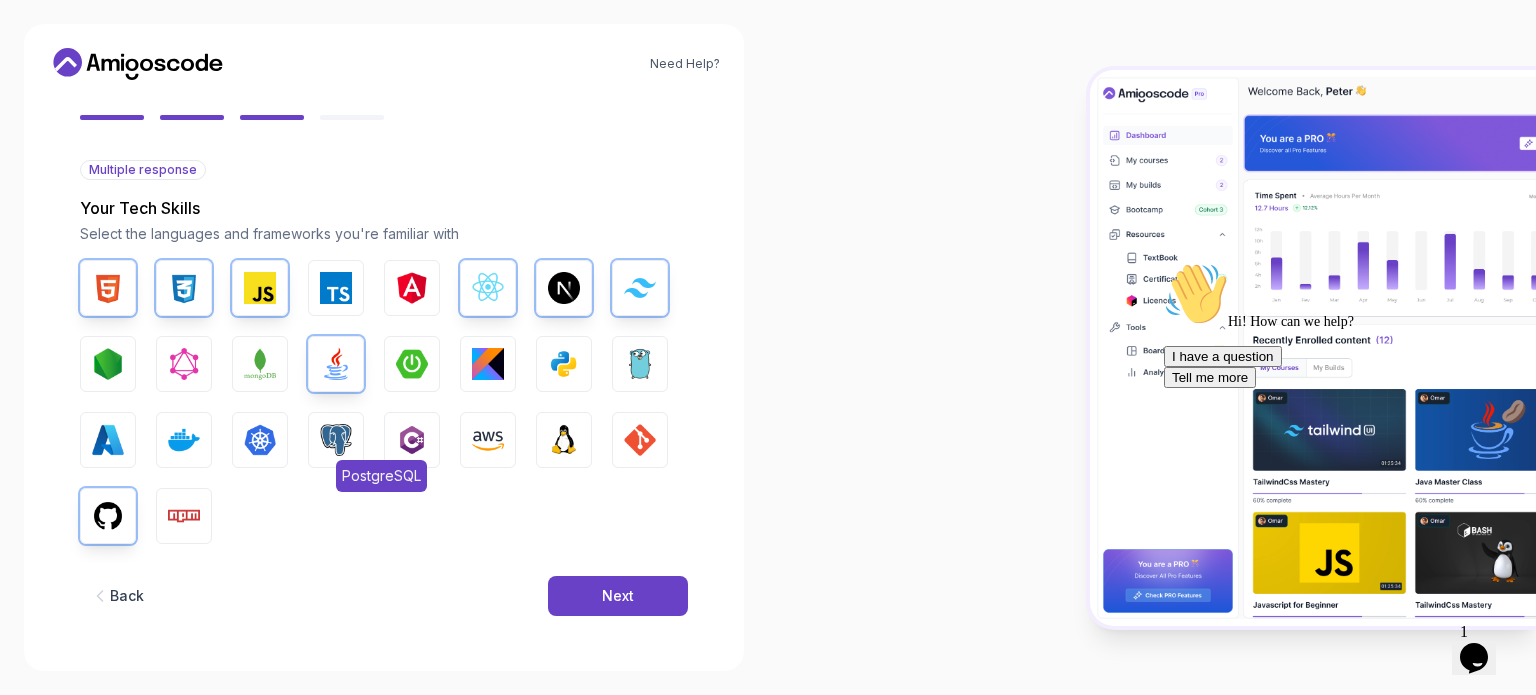 click at bounding box center (336, 440) 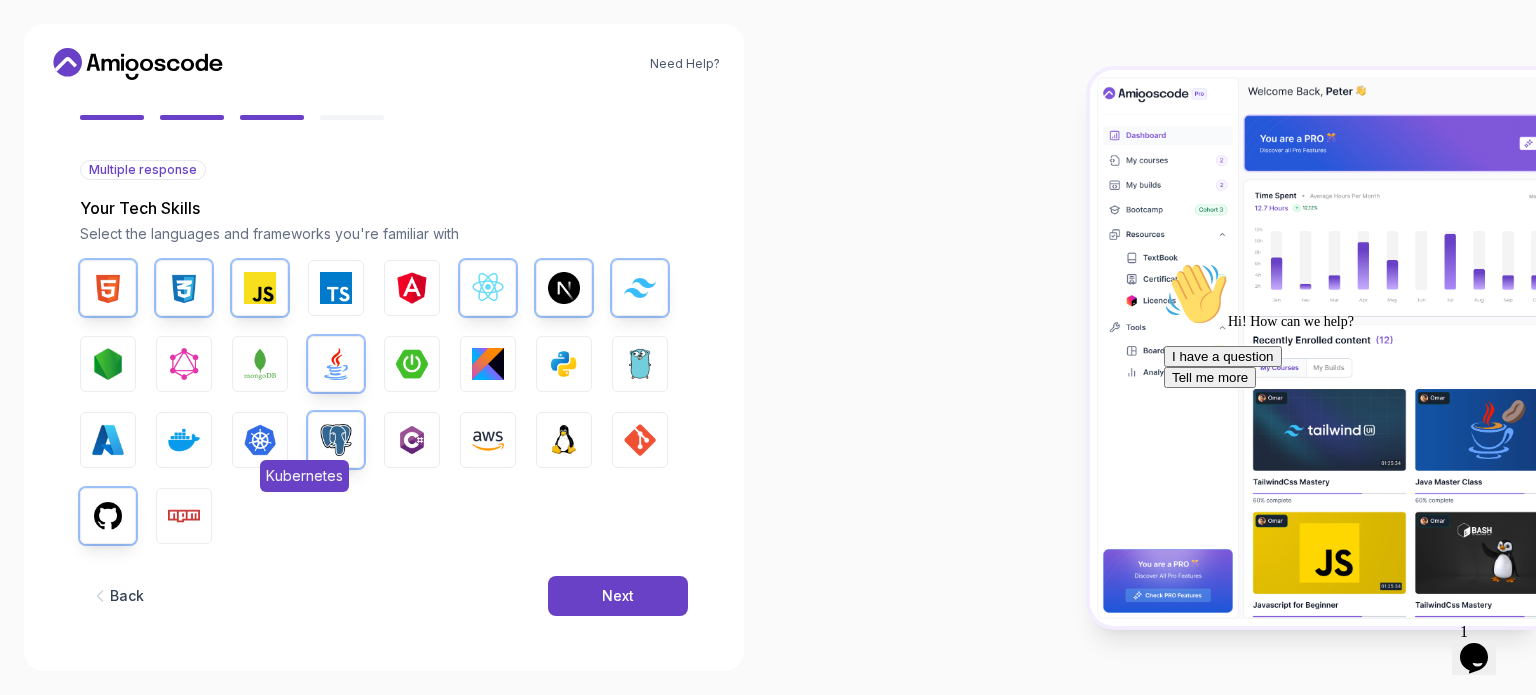 click at bounding box center (260, 440) 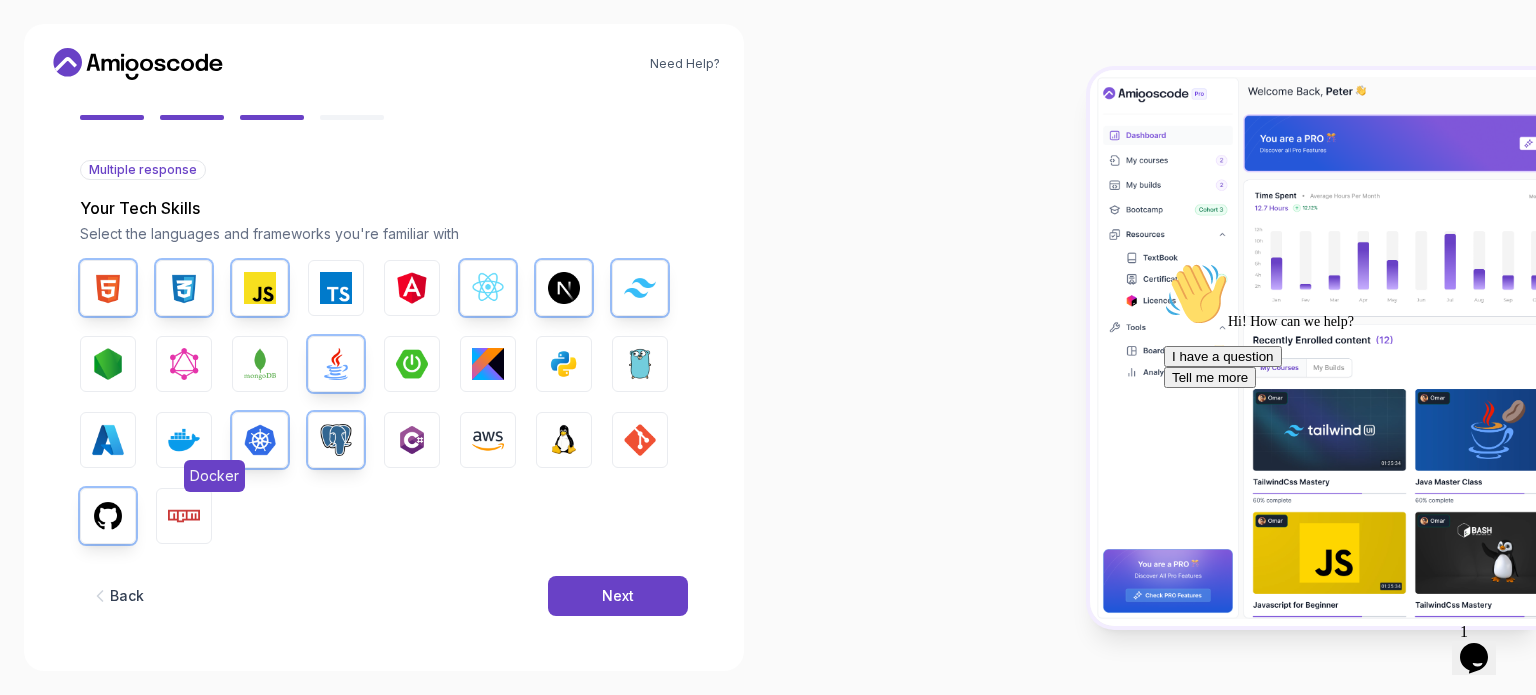 click at bounding box center [184, 440] 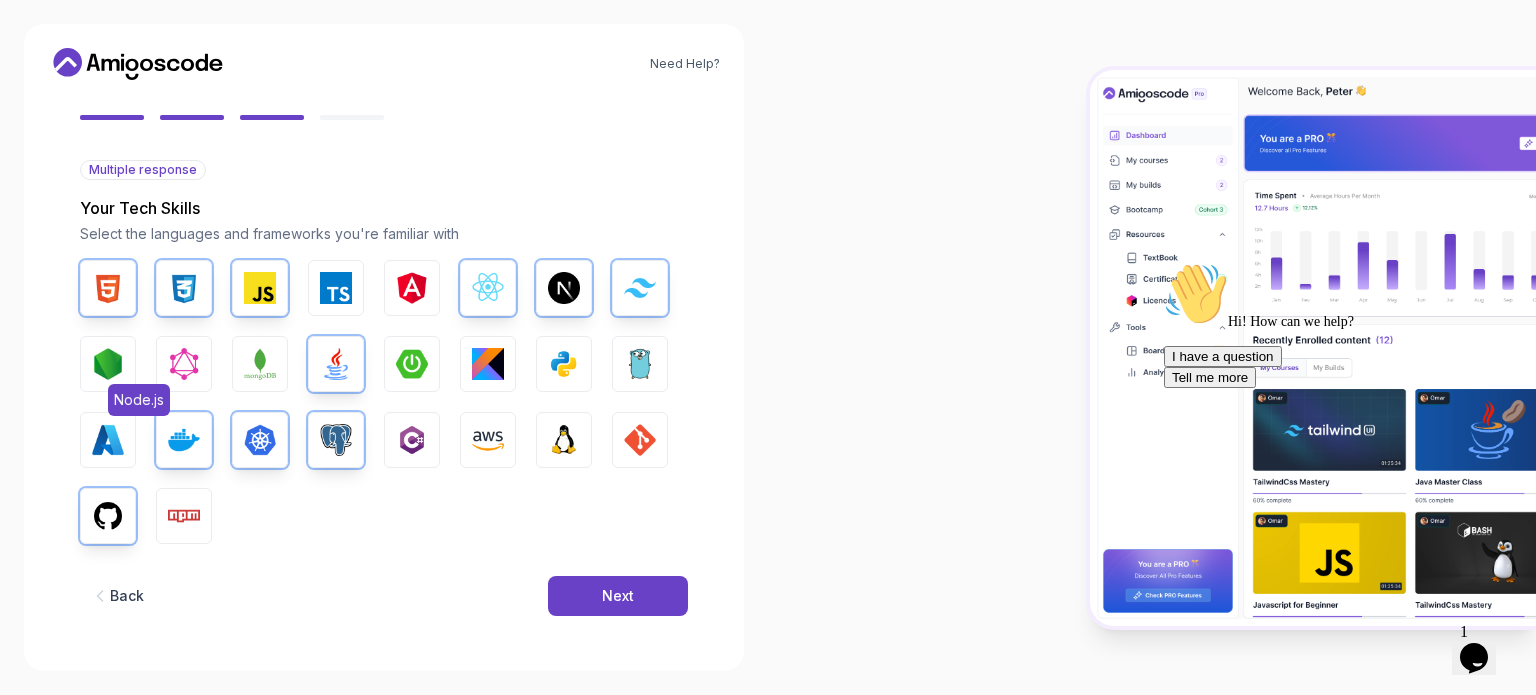 click at bounding box center (108, 364) 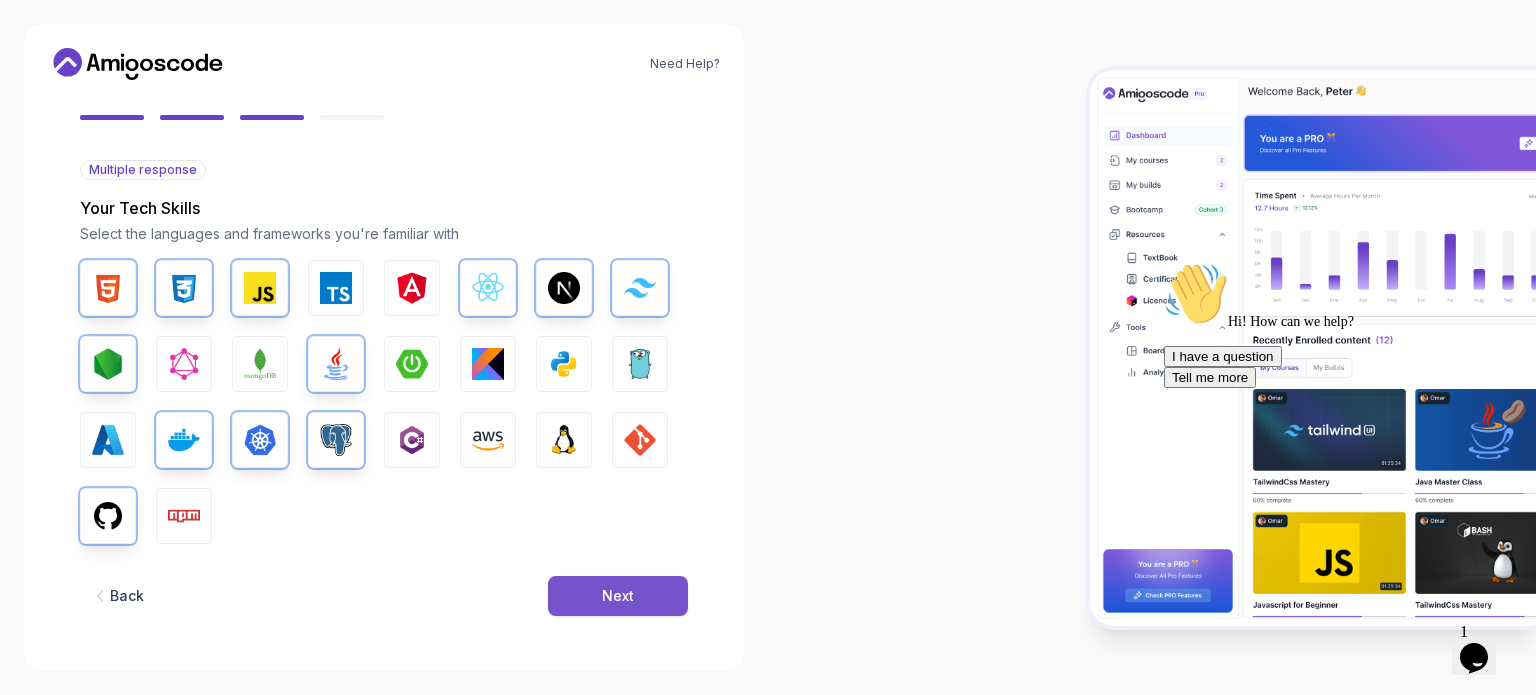 click on "Next" at bounding box center [618, 596] 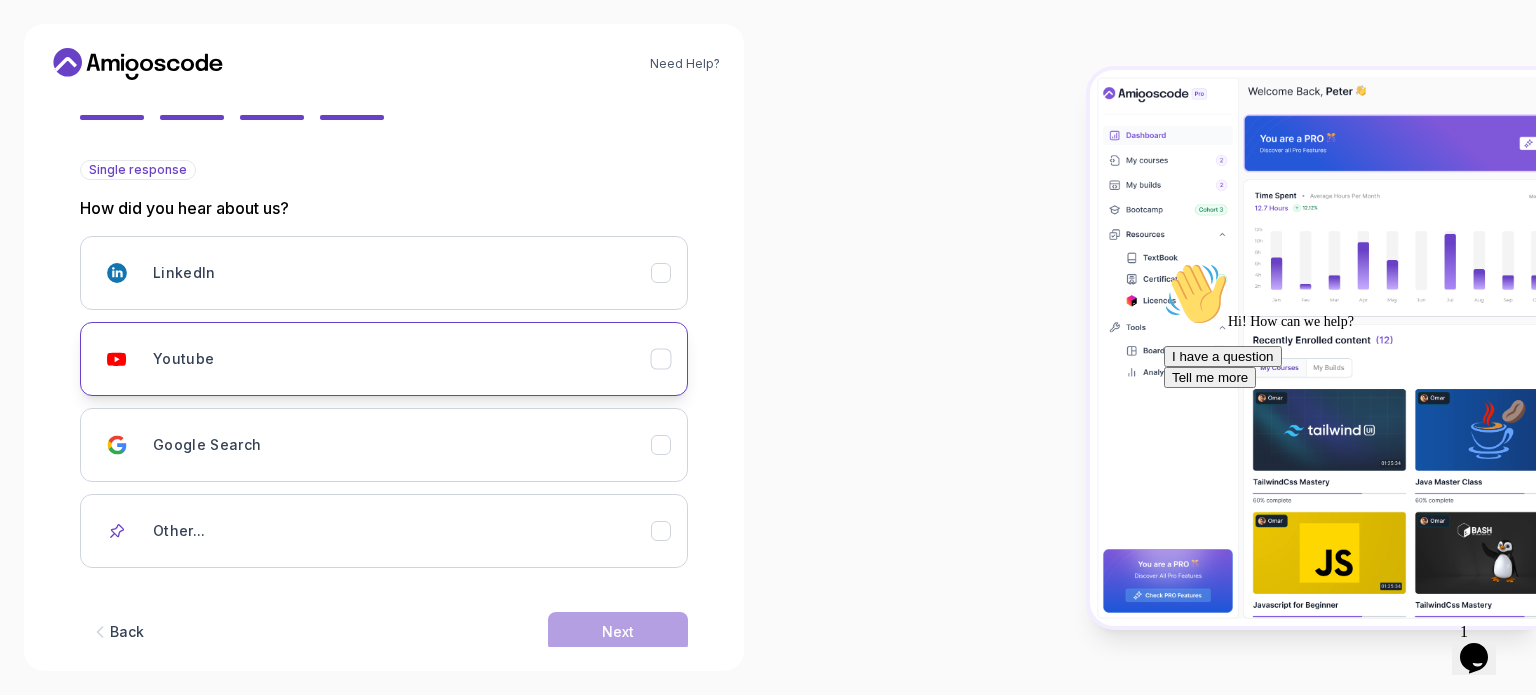 drag, startPoint x: 350, startPoint y: 363, endPoint x: 371, endPoint y: 377, distance: 25.23886 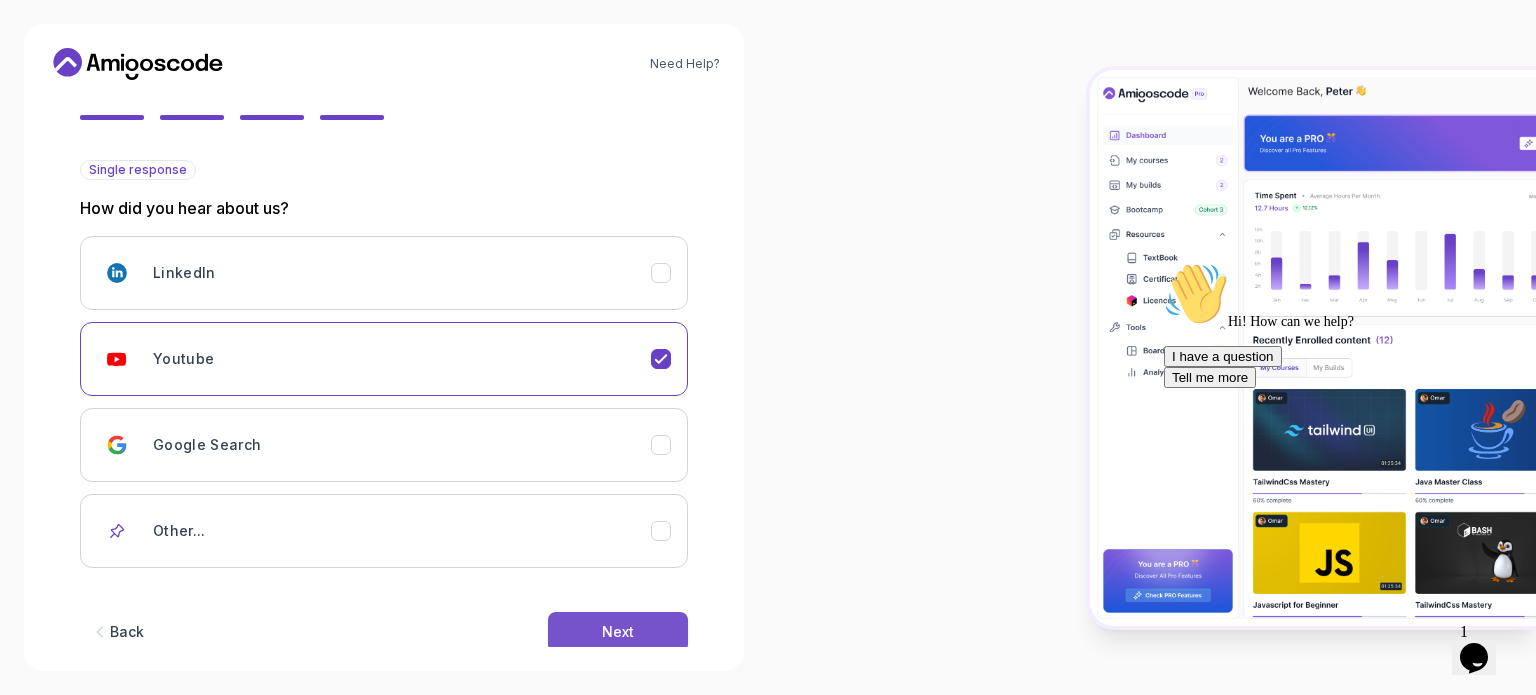 click on "Next" at bounding box center [618, 632] 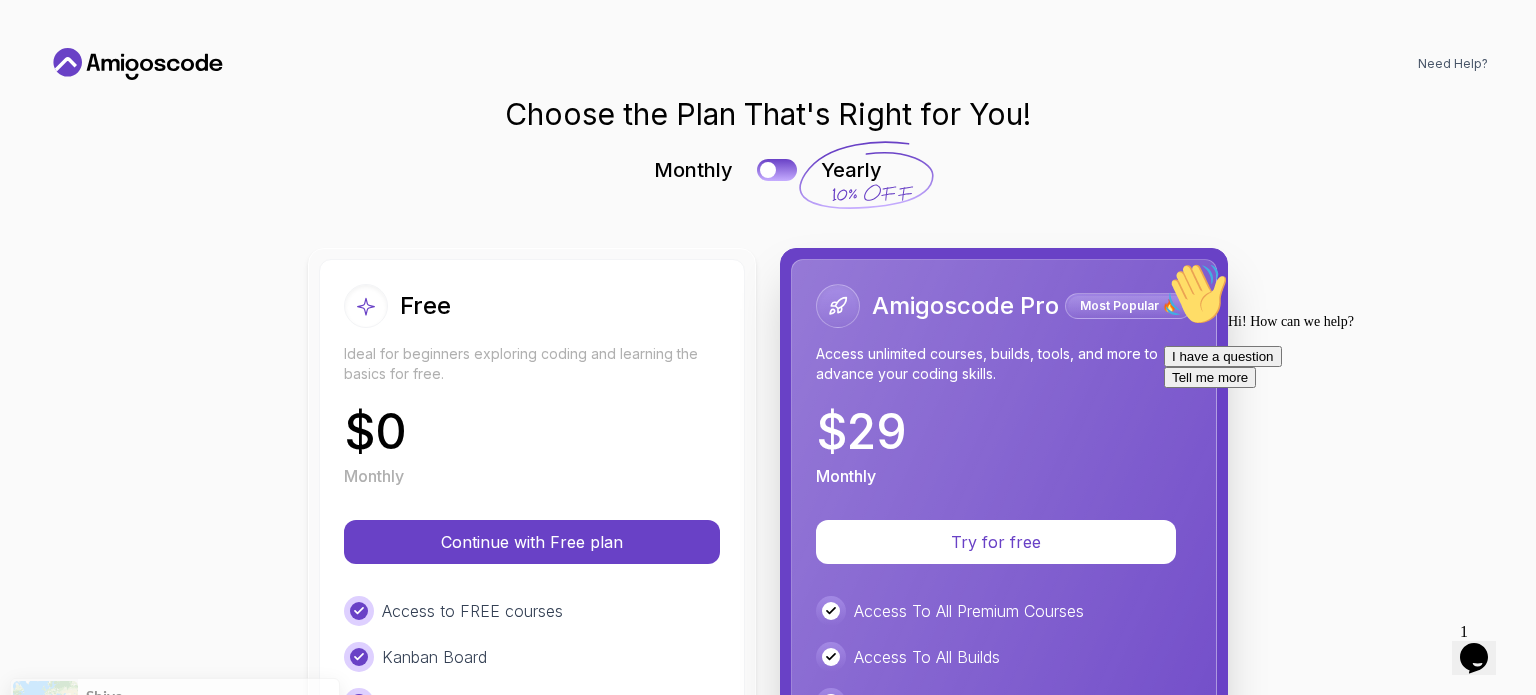 scroll, scrollTop: 0, scrollLeft: 0, axis: both 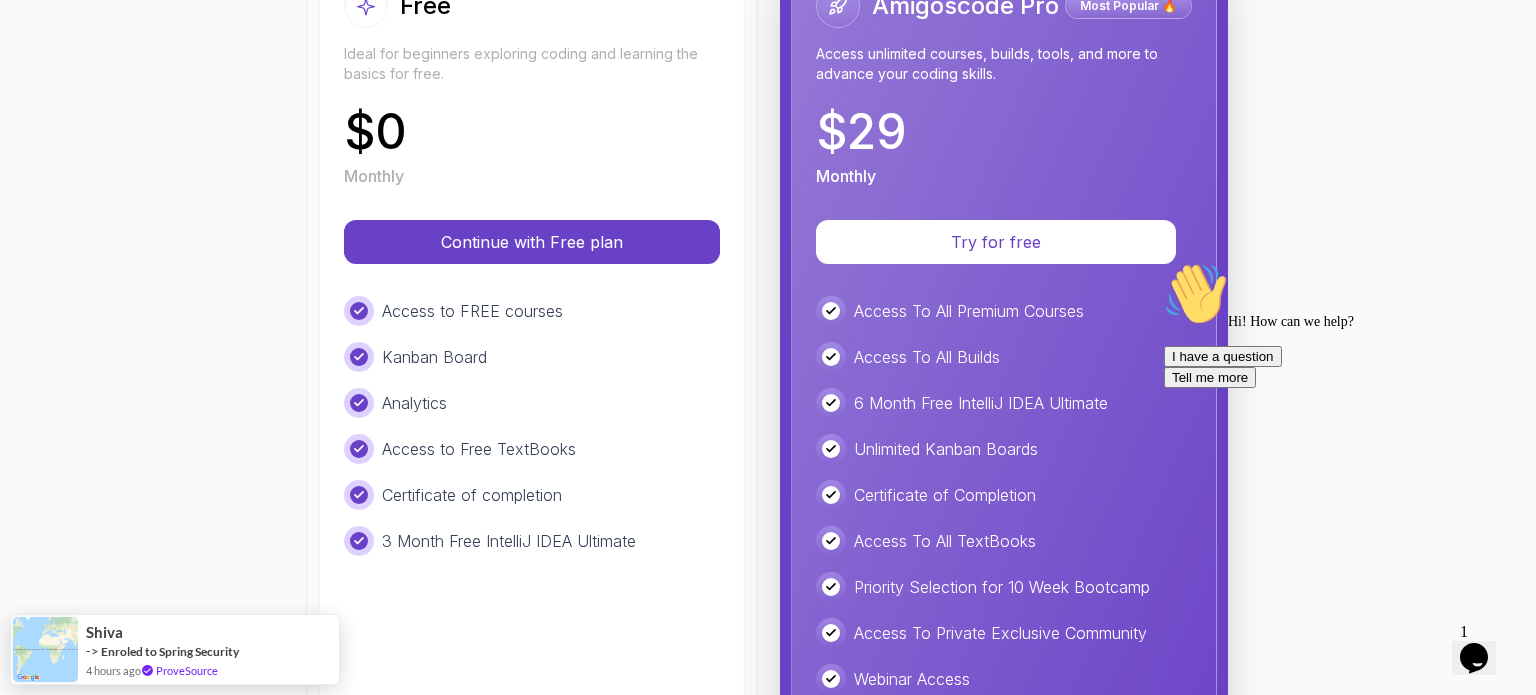click on "Access to FREE courses Kanban Board Analytics Access to Free TextBooks Certificate of completion 3 Month Free IntelliJ IDEA Ultimate" at bounding box center [532, 426] 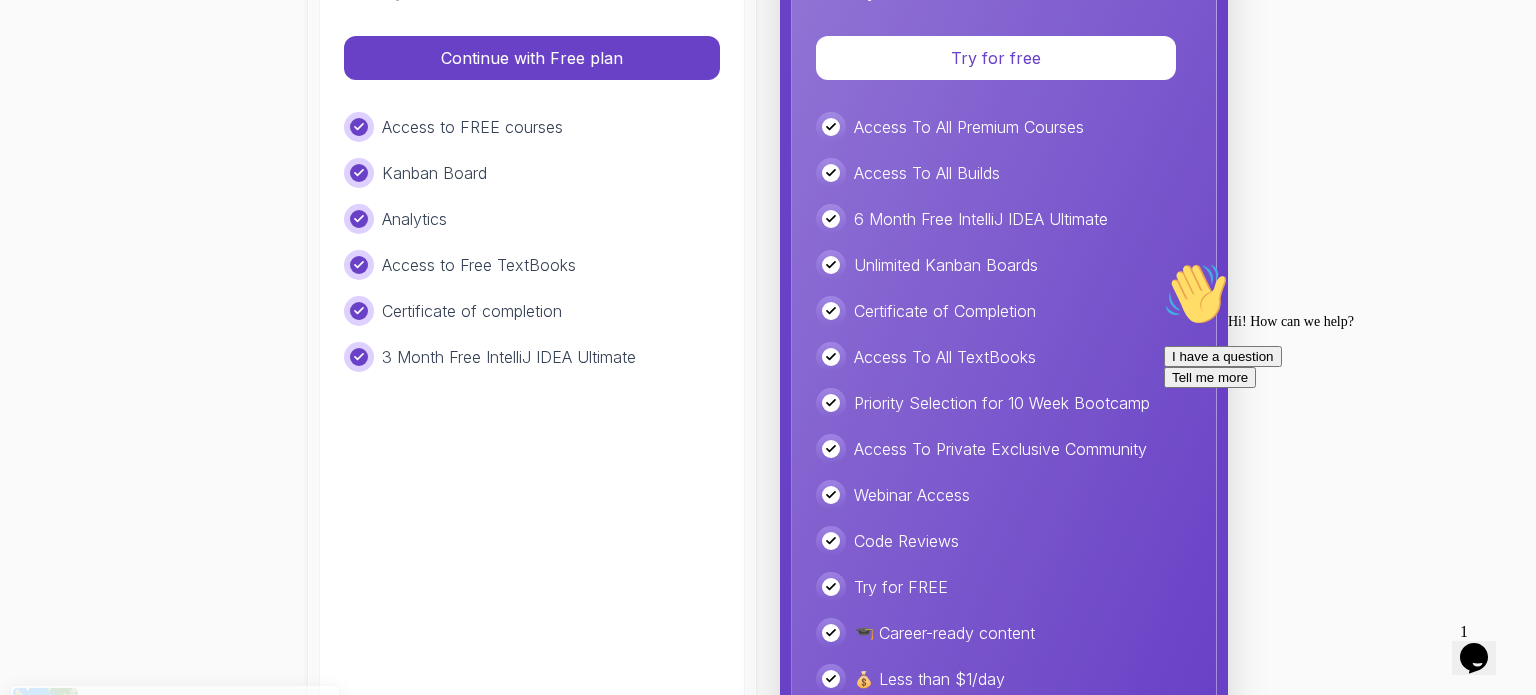 scroll, scrollTop: 450, scrollLeft: 0, axis: vertical 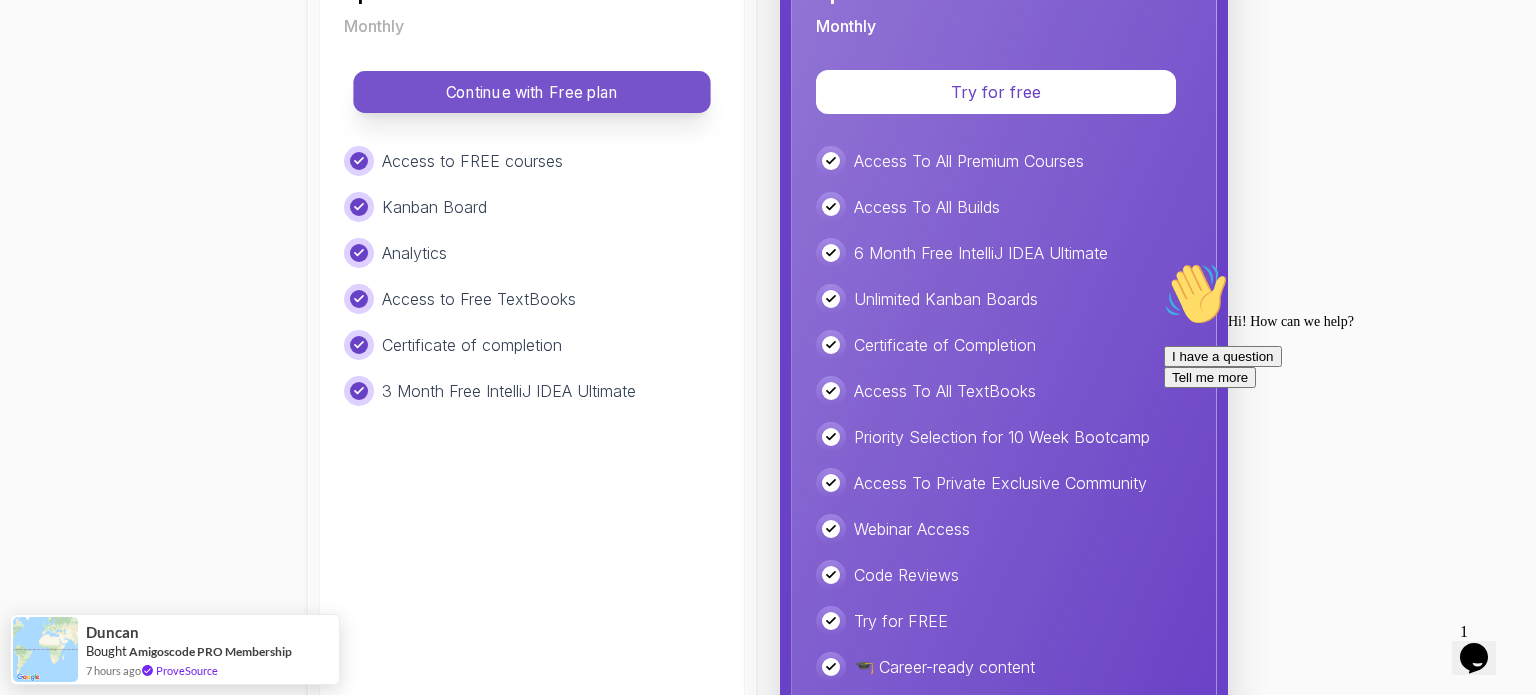 click on "Continue with Free plan" at bounding box center [532, 92] 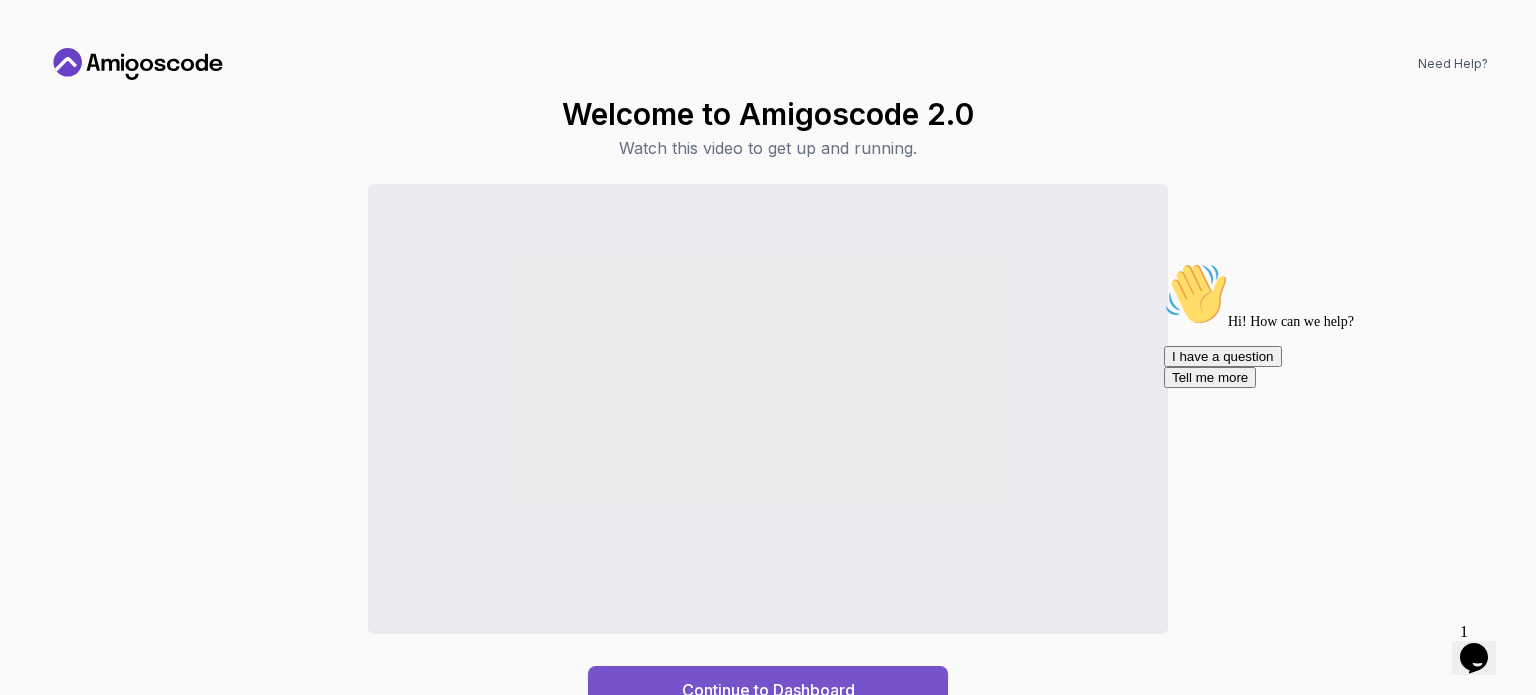click on "Continue to Dashboard" at bounding box center (768, 690) 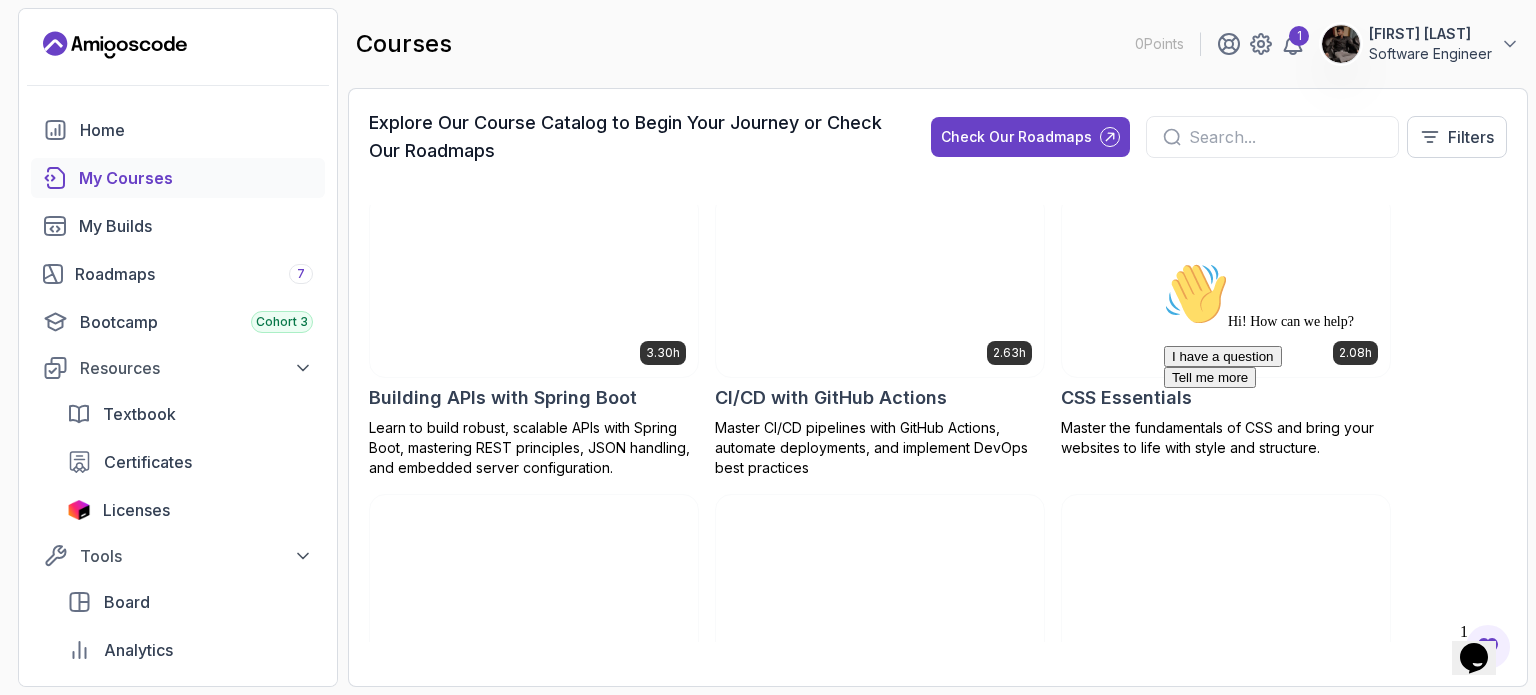 scroll, scrollTop: 0, scrollLeft: 0, axis: both 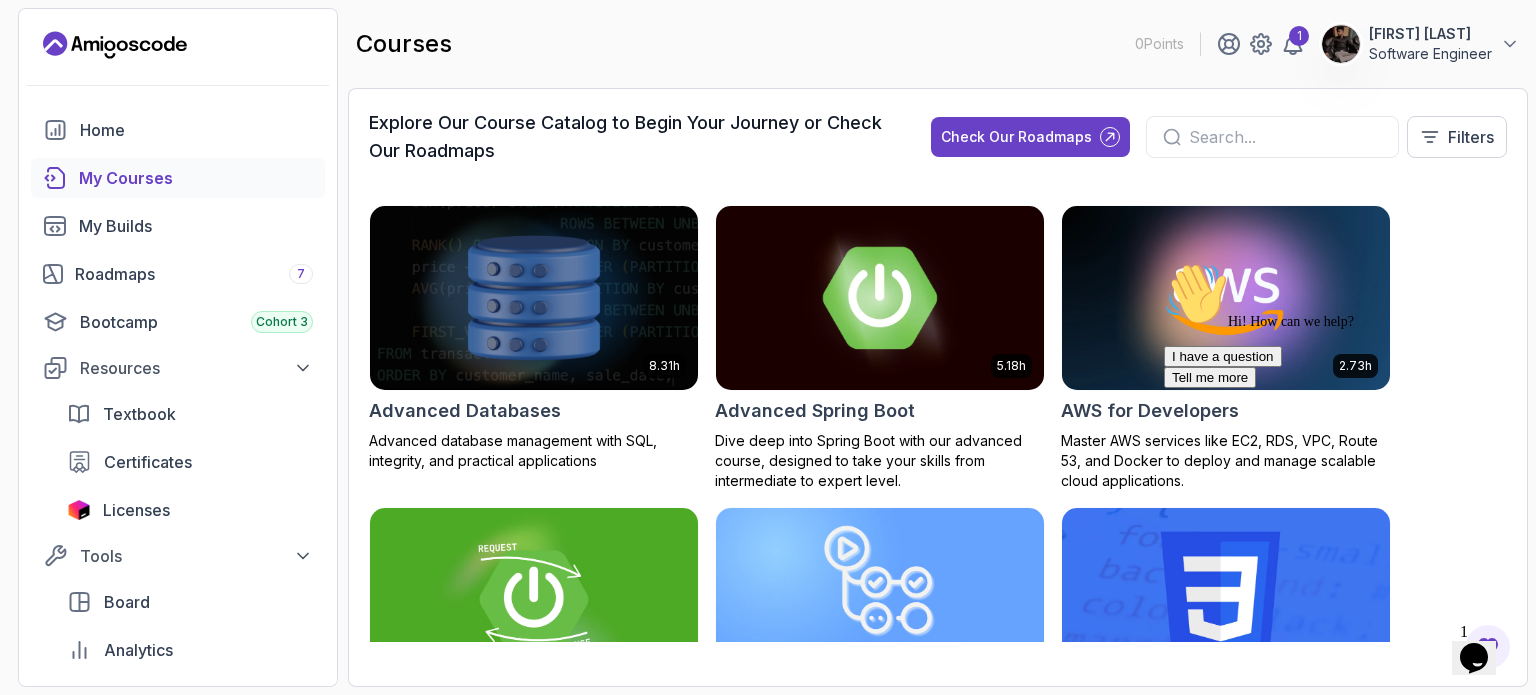 click at bounding box center (880, 297) 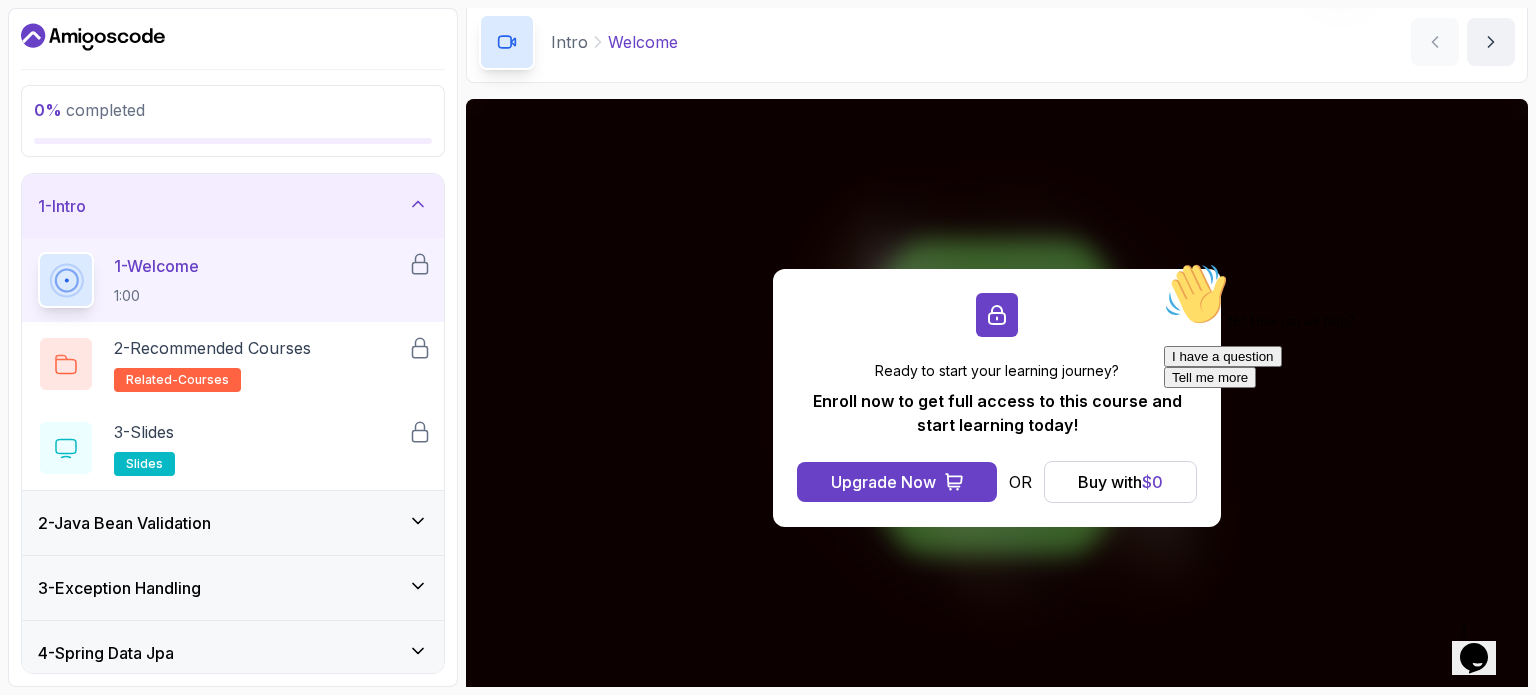 scroll, scrollTop: 200, scrollLeft: 0, axis: vertical 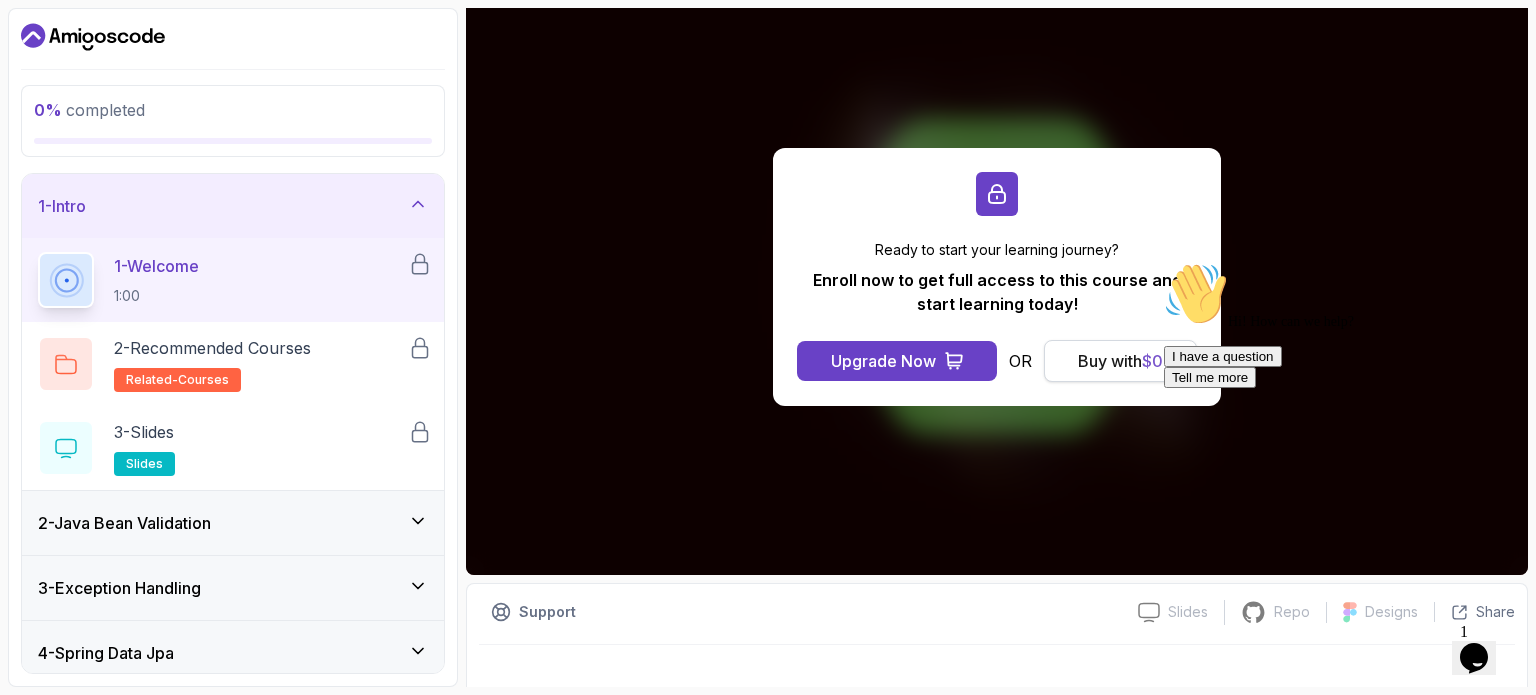 click on "Buy with  $ 0" at bounding box center (1120, 361) 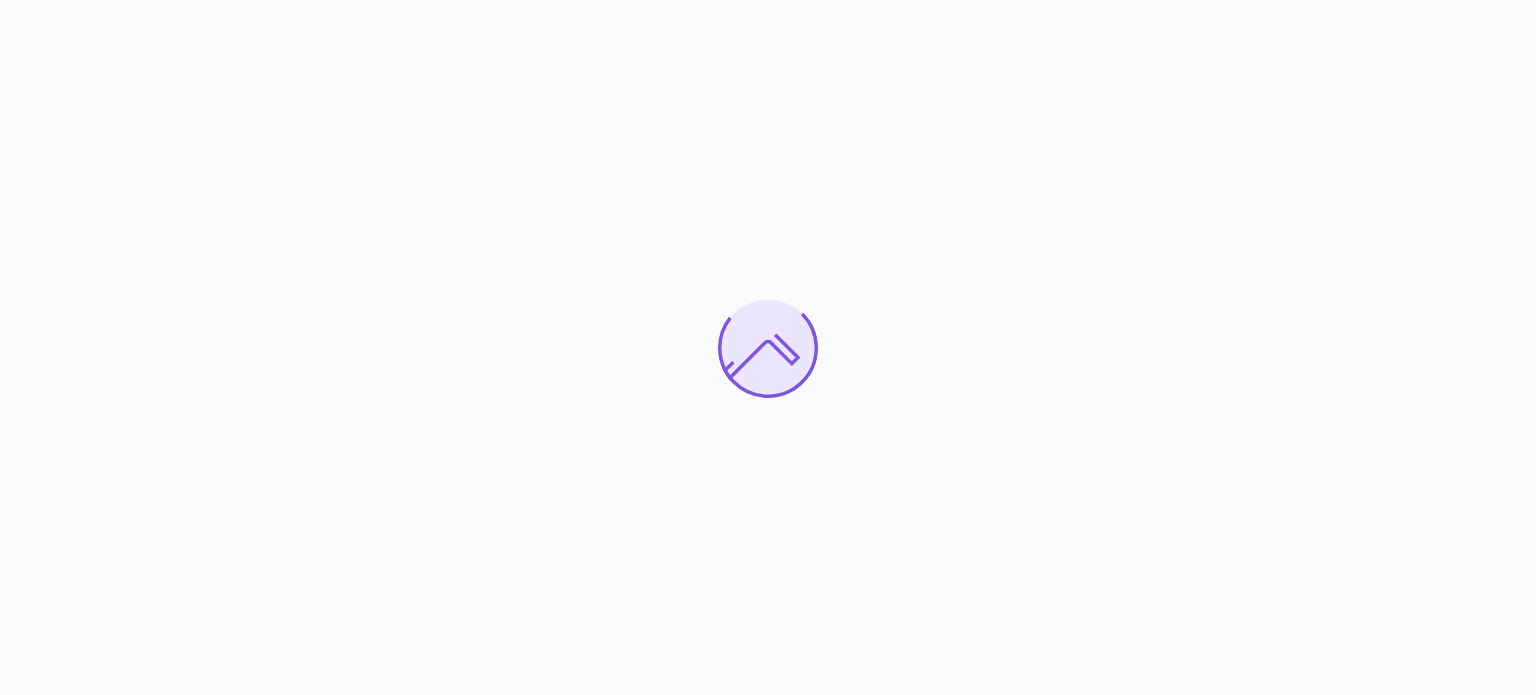 scroll, scrollTop: 0, scrollLeft: 0, axis: both 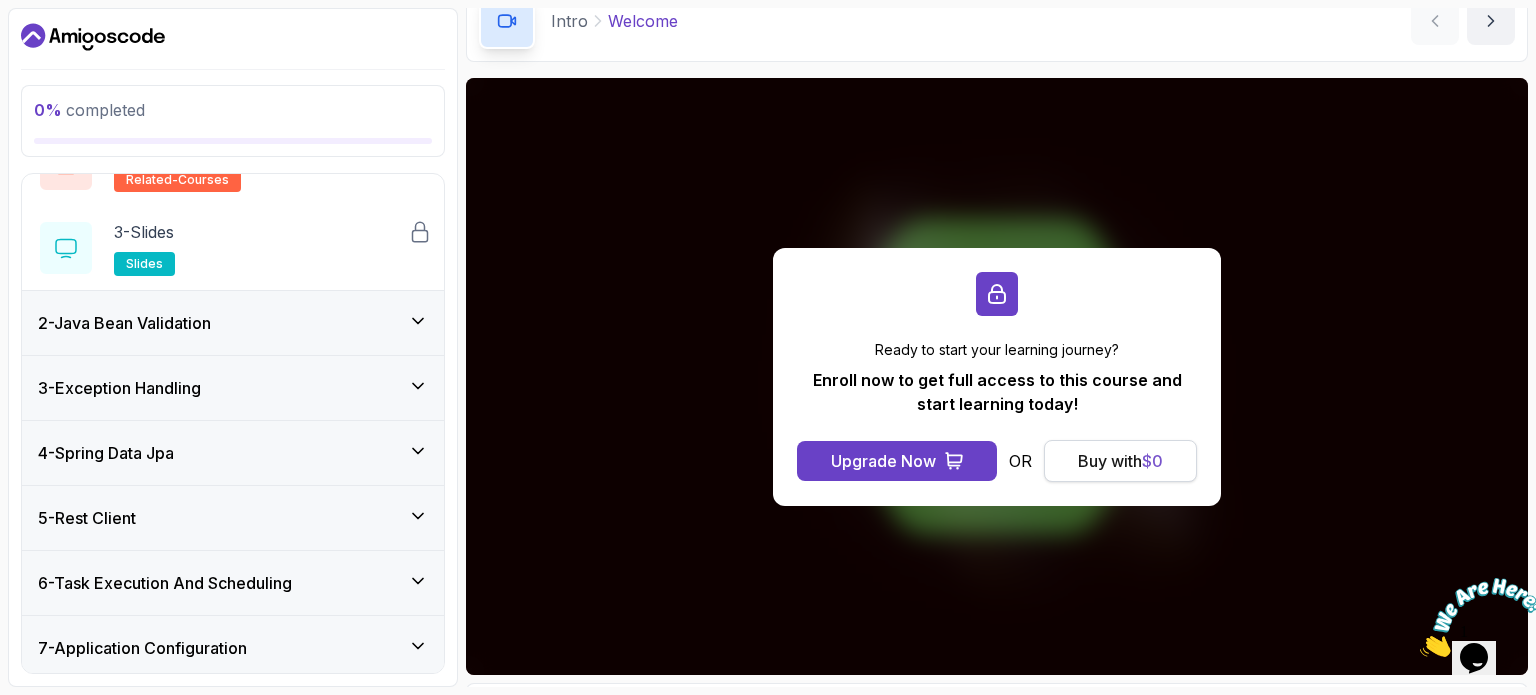 click on "Buy with  $ 0" at bounding box center (1120, 461) 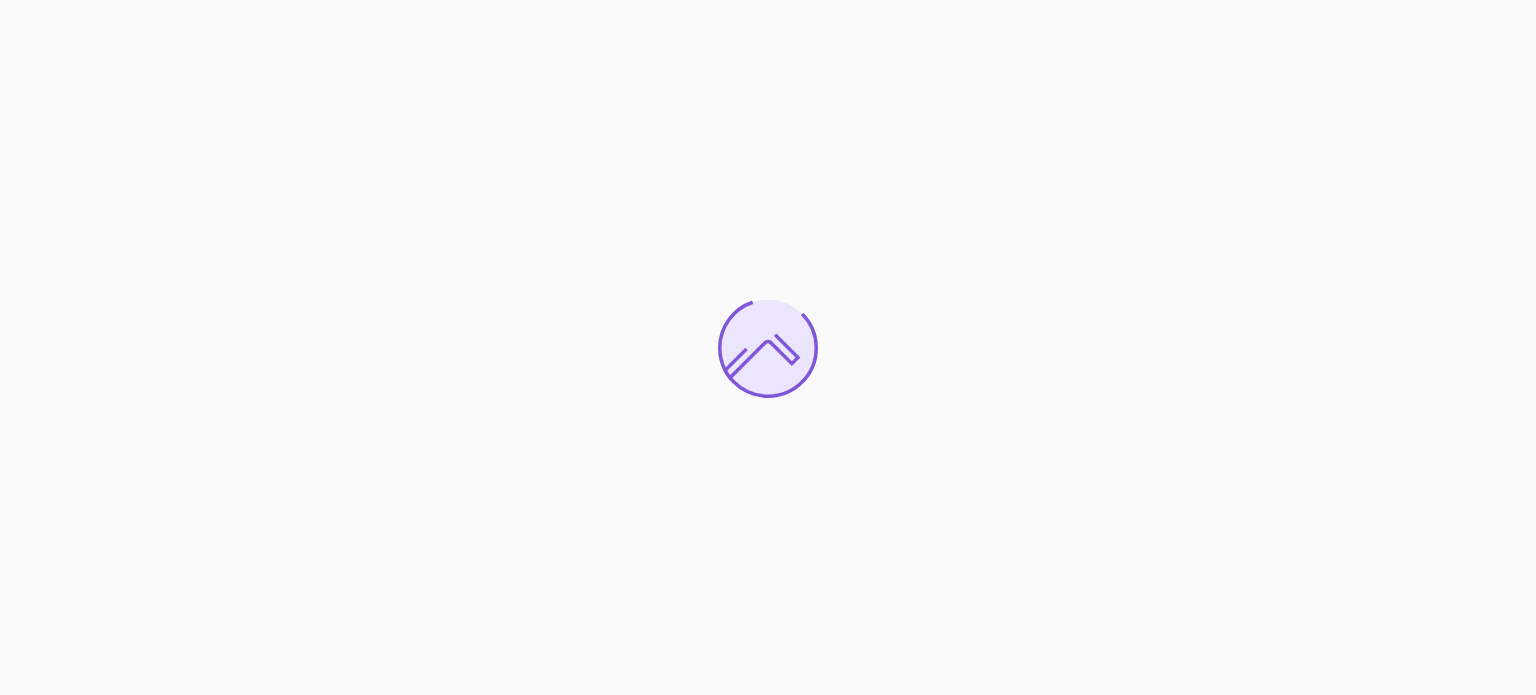 scroll, scrollTop: 0, scrollLeft: 0, axis: both 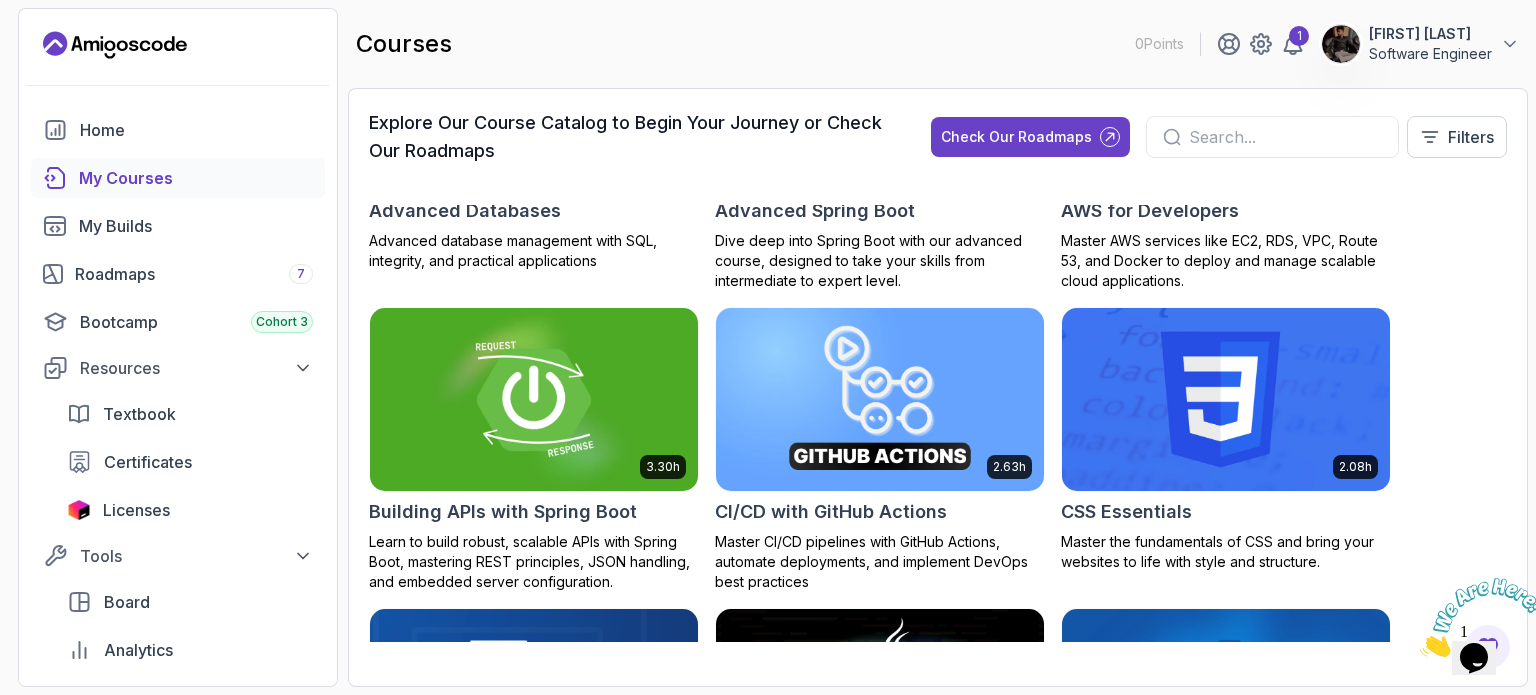 click at bounding box center (534, 399) 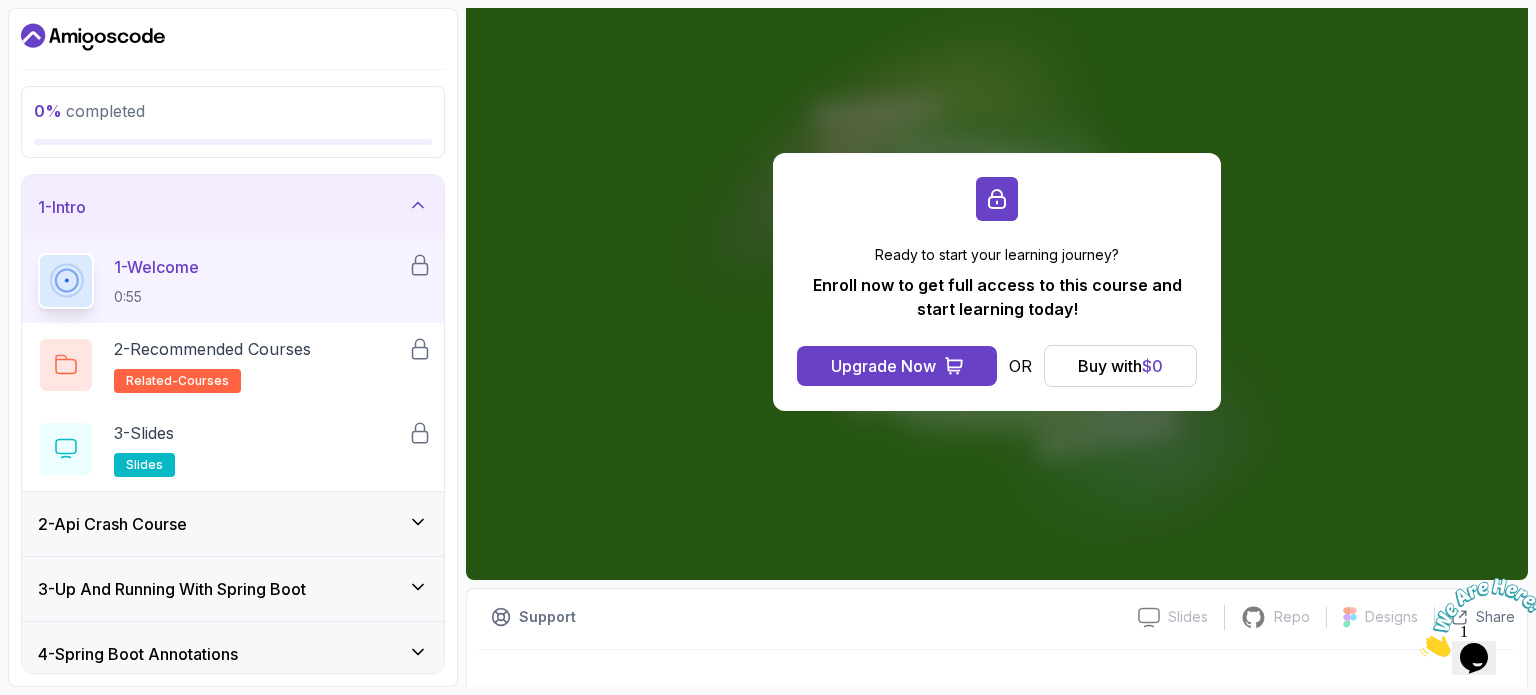 scroll, scrollTop: 200, scrollLeft: 0, axis: vertical 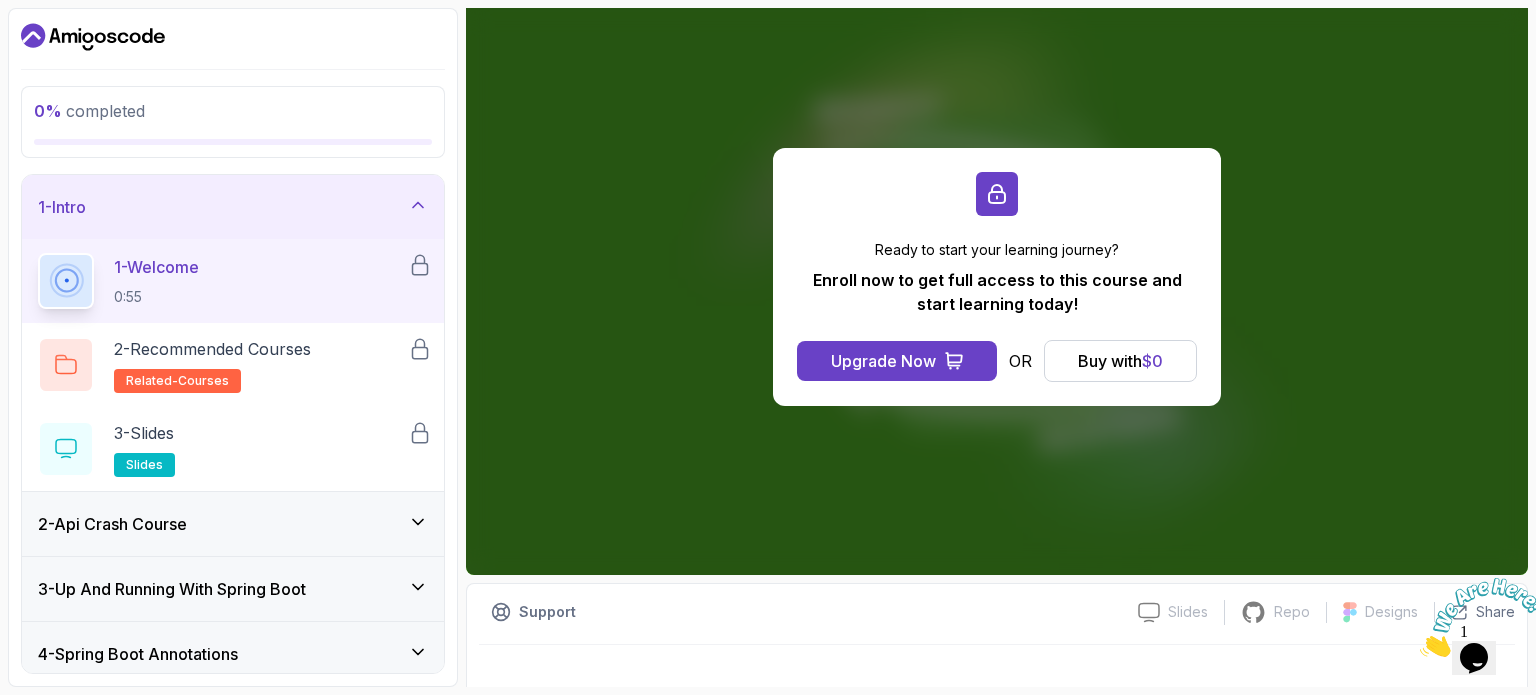 click on "2  -  Api Crash Course" at bounding box center (233, 524) 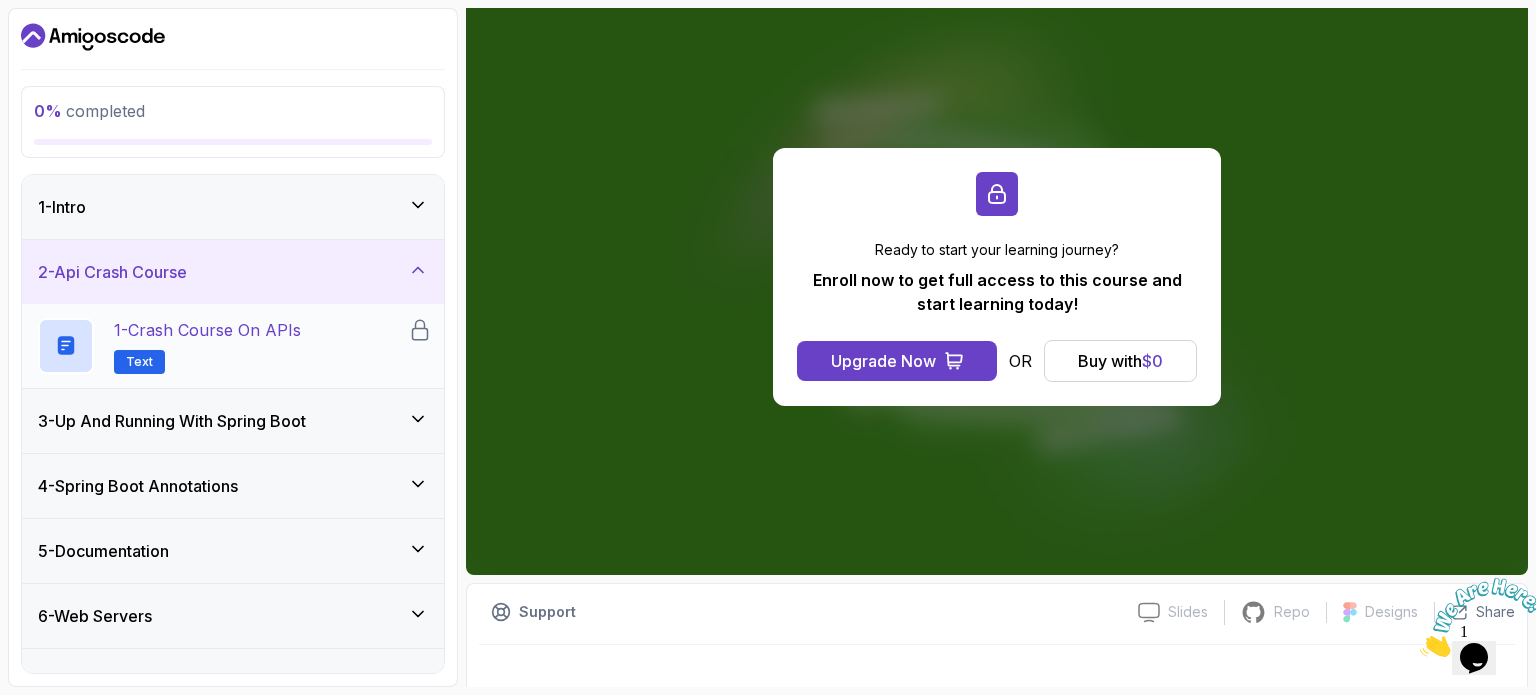 click on "Text" at bounding box center [139, 362] 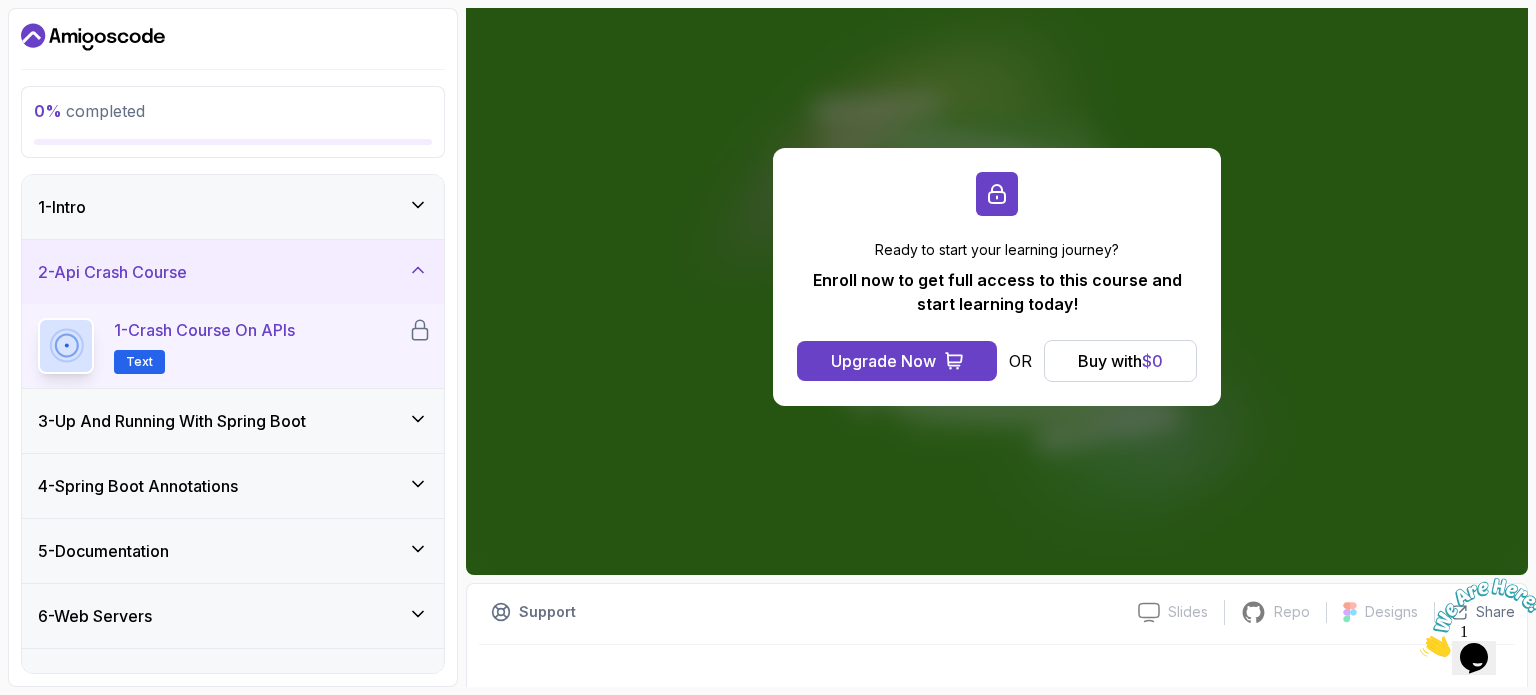 click on "1  -  Crash Course on APIs" at bounding box center [204, 330] 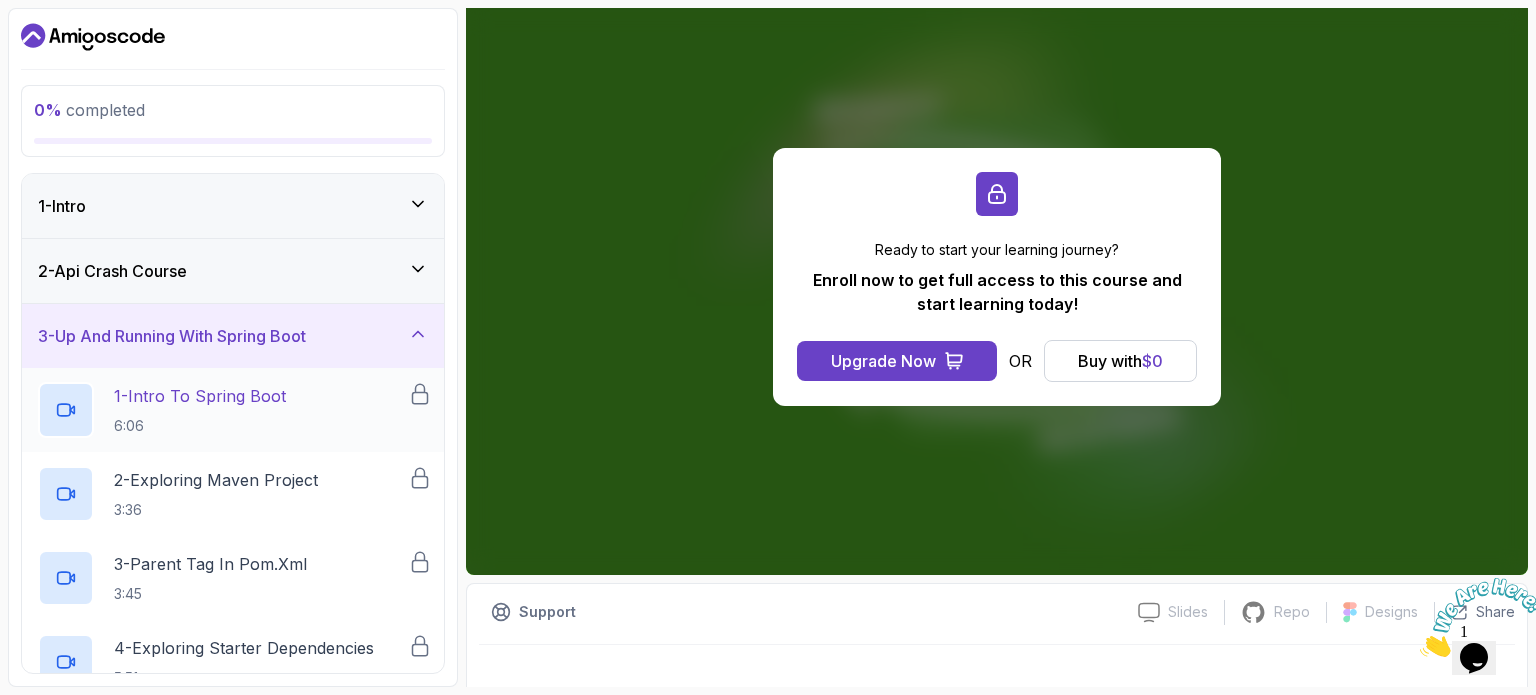 click on "1  -  Intro To Spring Boot" at bounding box center (200, 396) 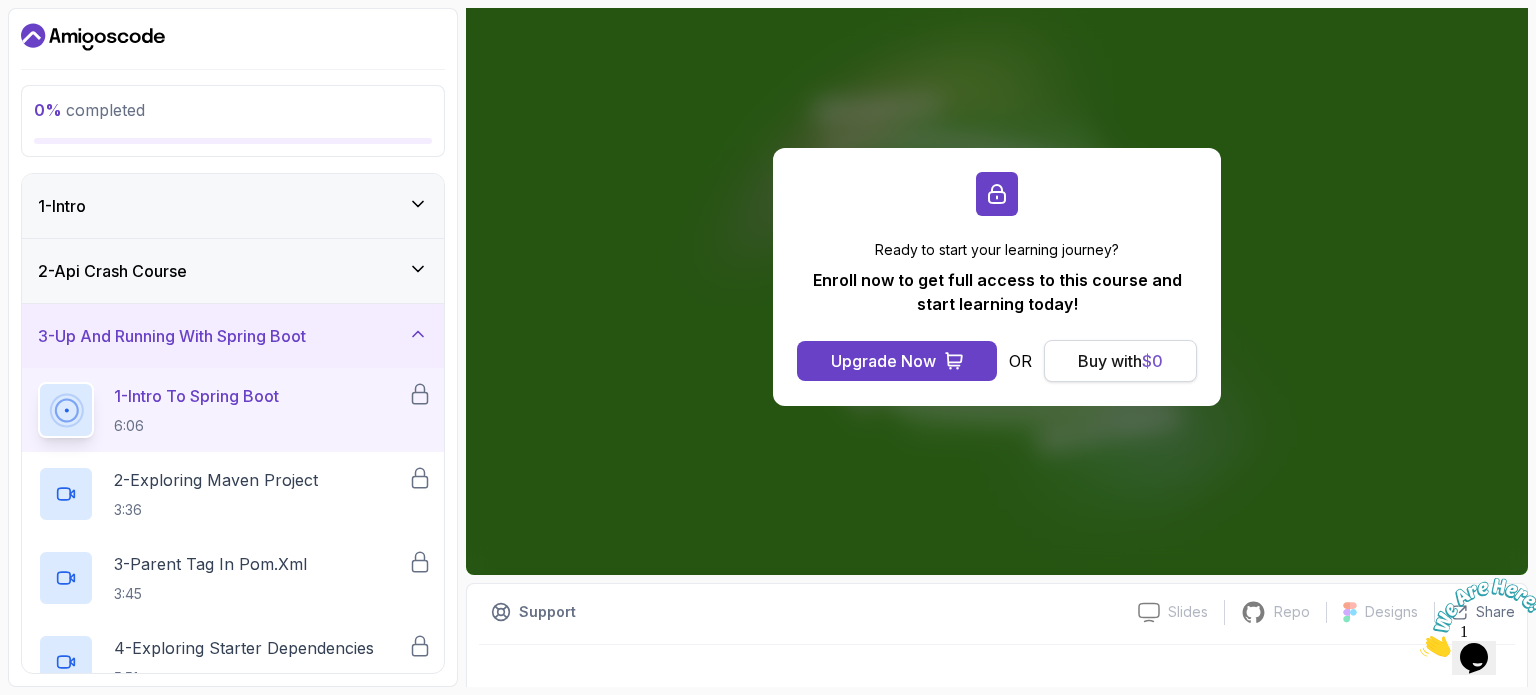 click on "$ 0" at bounding box center [1152, 361] 